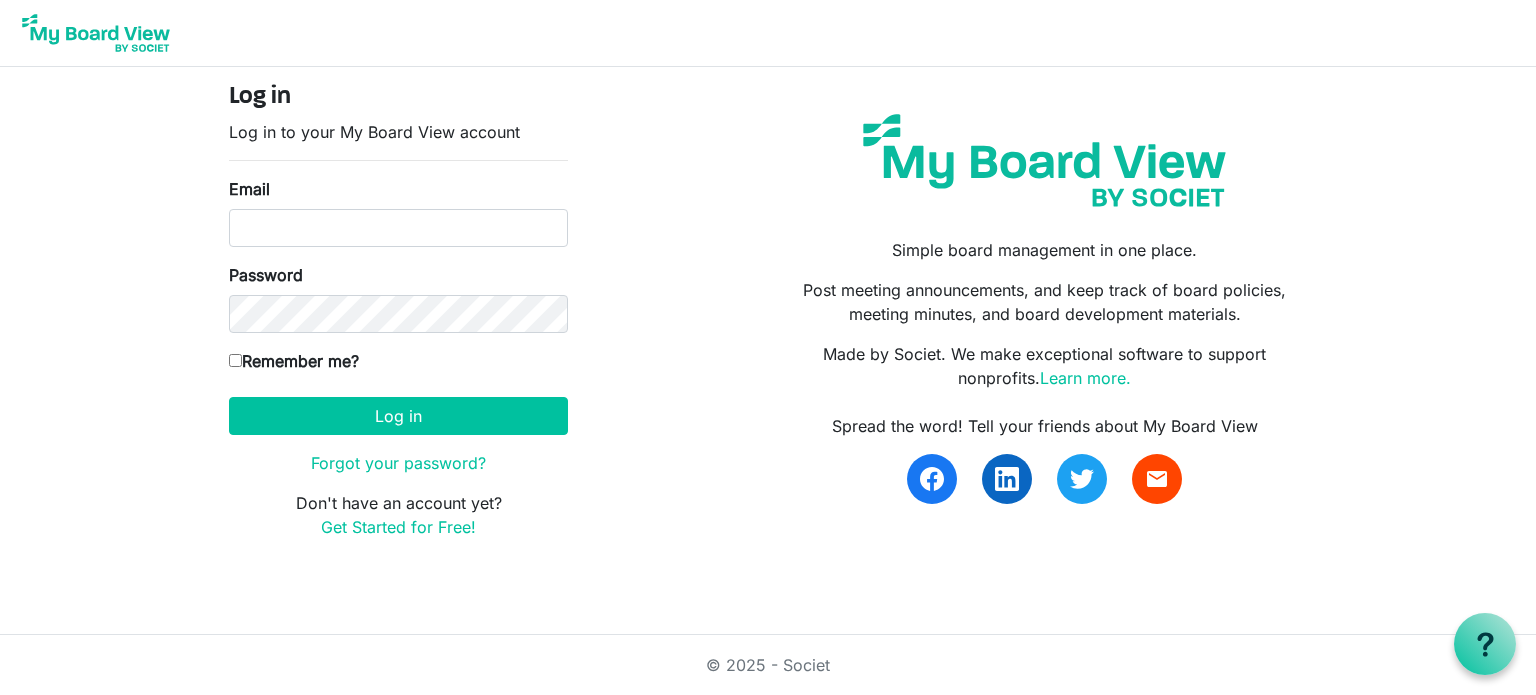 scroll, scrollTop: 0, scrollLeft: 0, axis: both 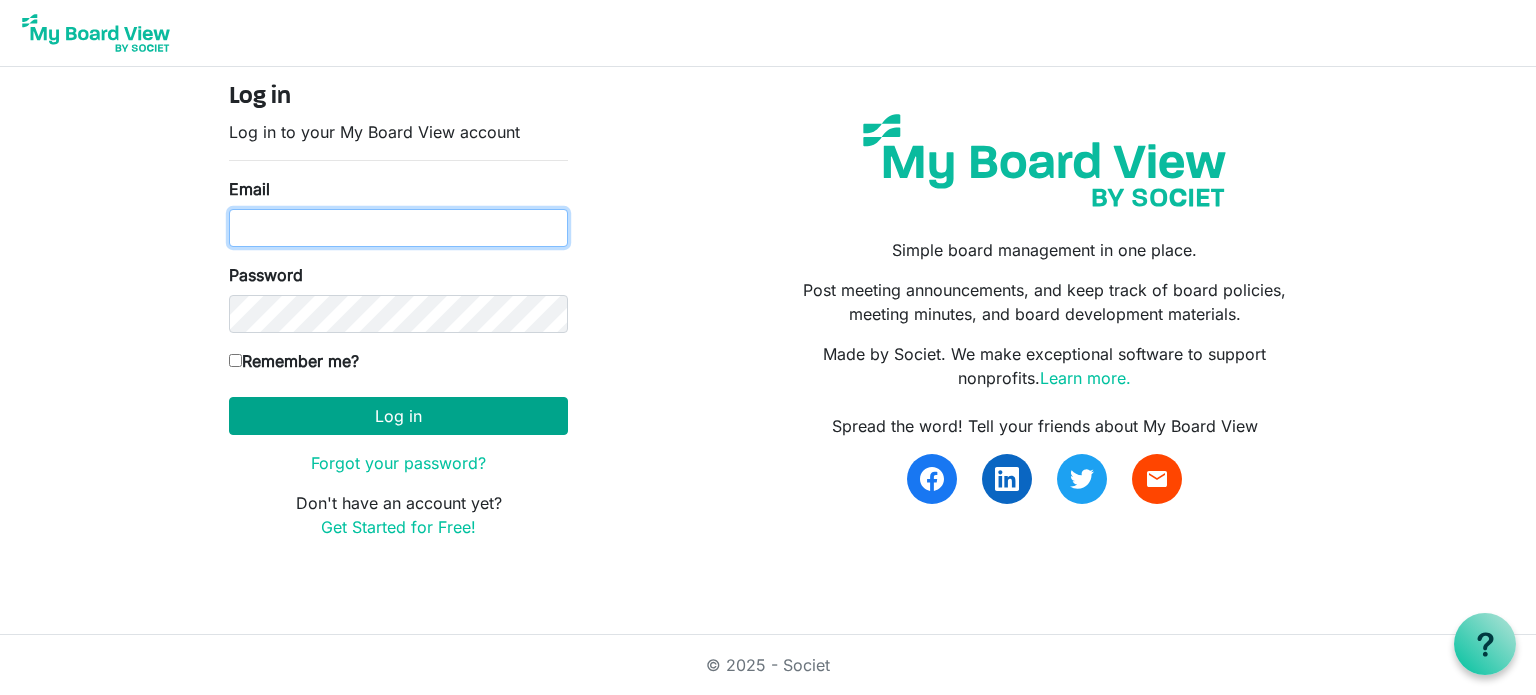 type on "kortej.hdcs@gmail.com" 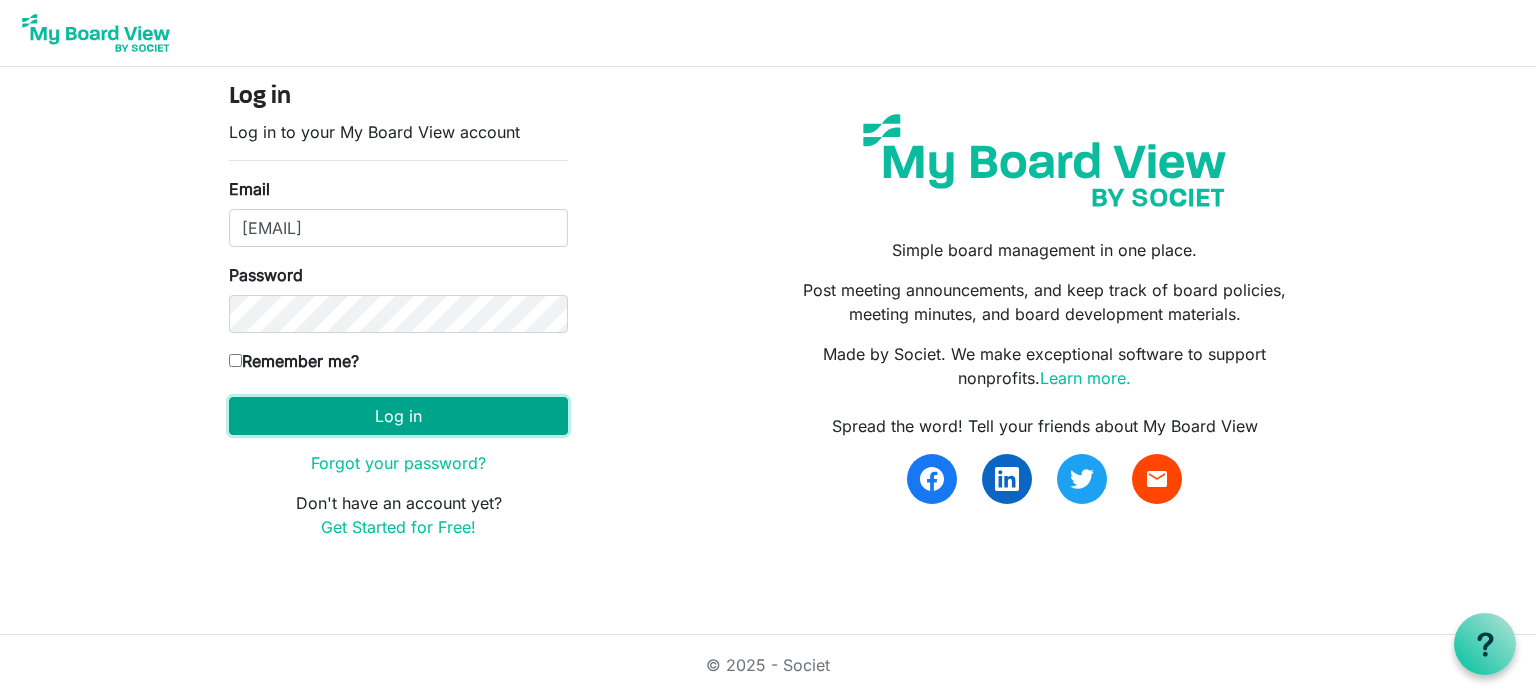 click on "Log in" at bounding box center [398, 416] 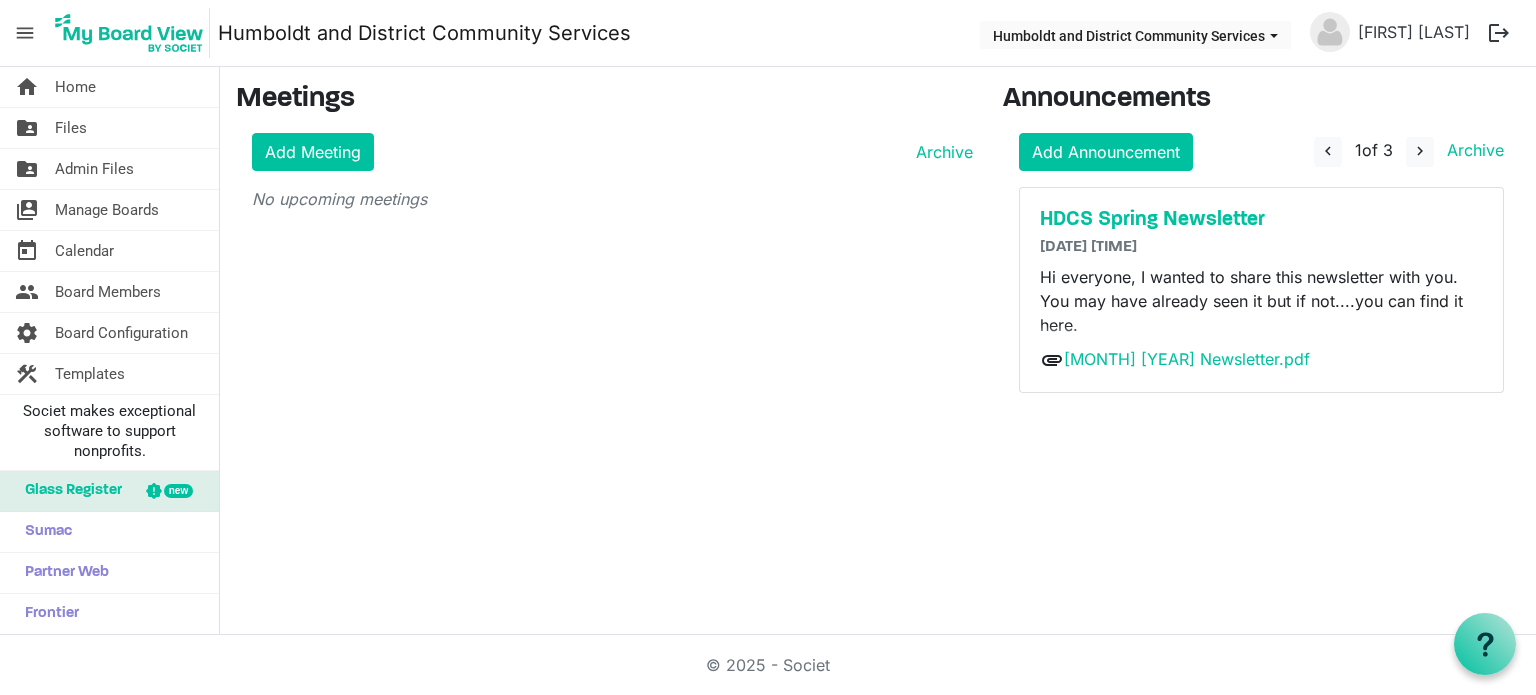 scroll, scrollTop: 0, scrollLeft: 0, axis: both 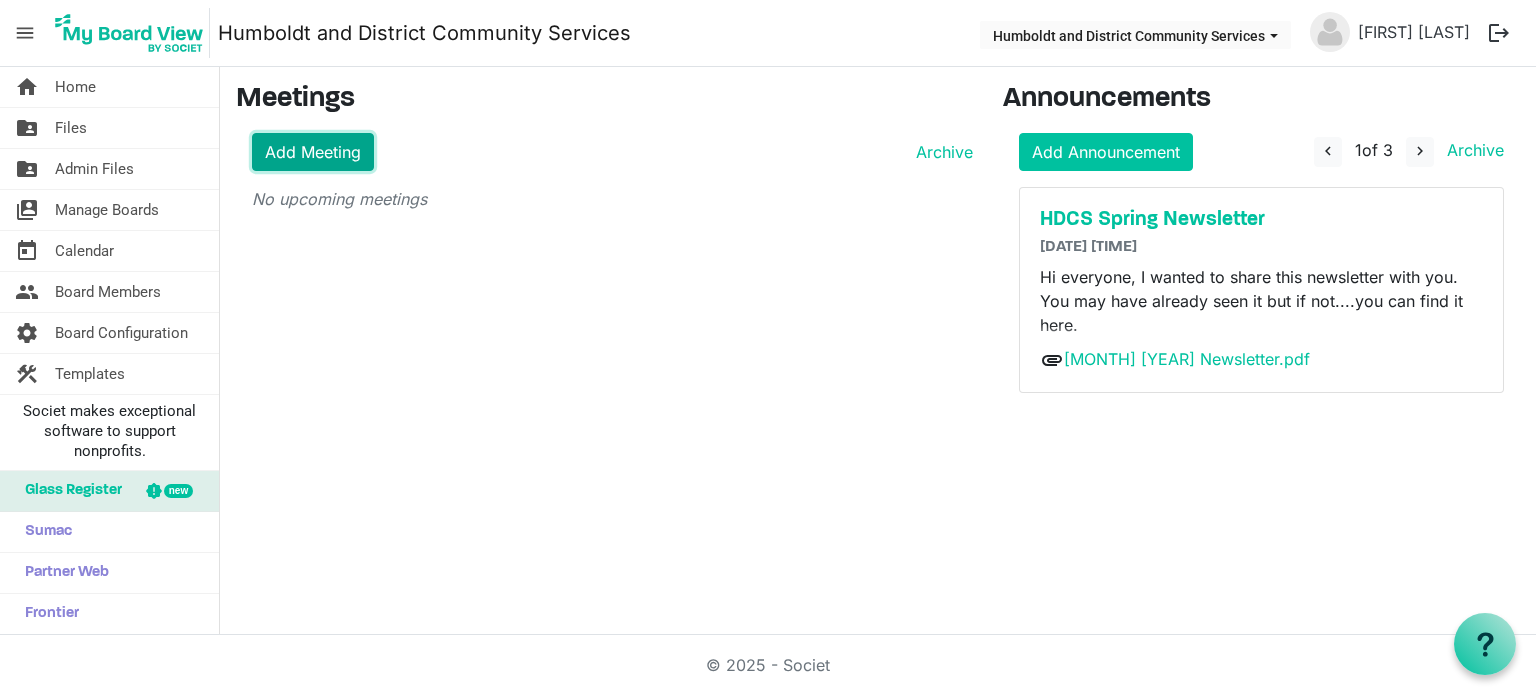 click on "Add Meeting" at bounding box center [313, 152] 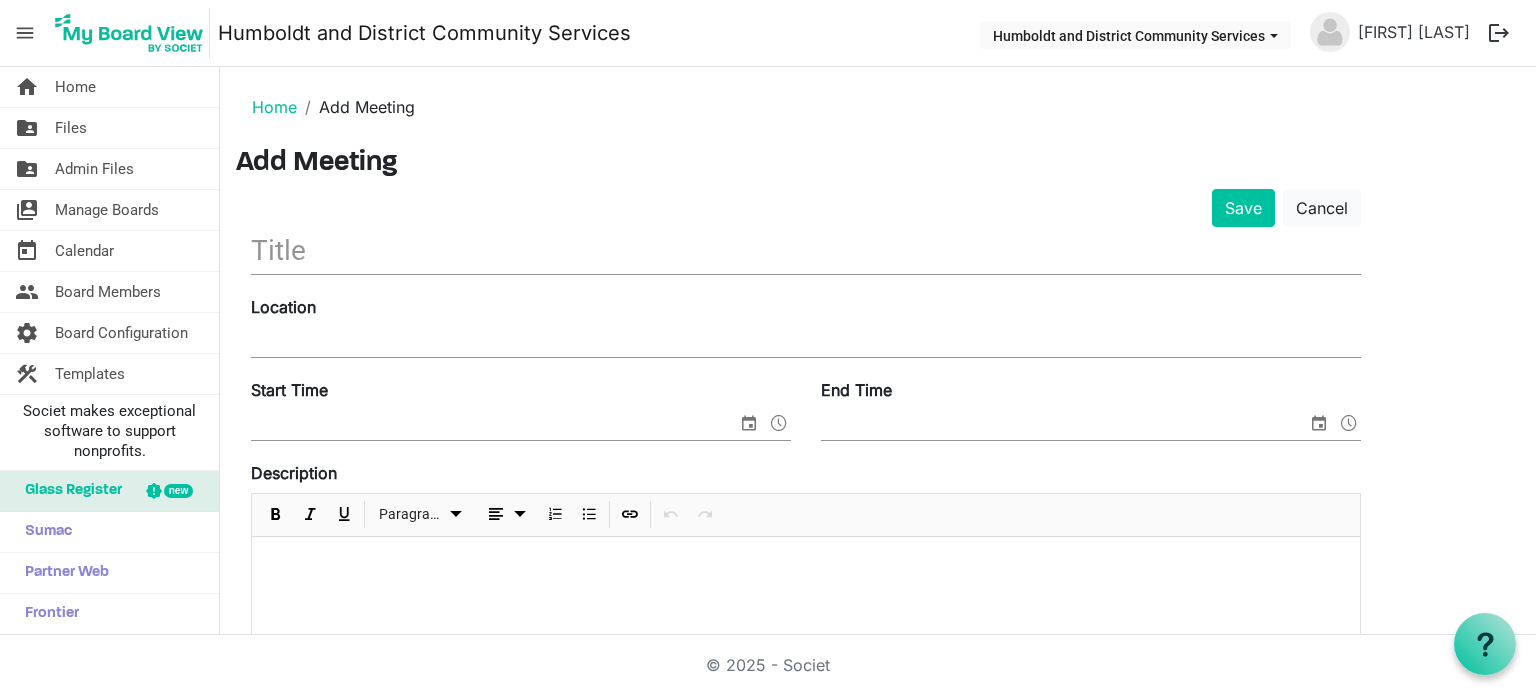scroll, scrollTop: 0, scrollLeft: 0, axis: both 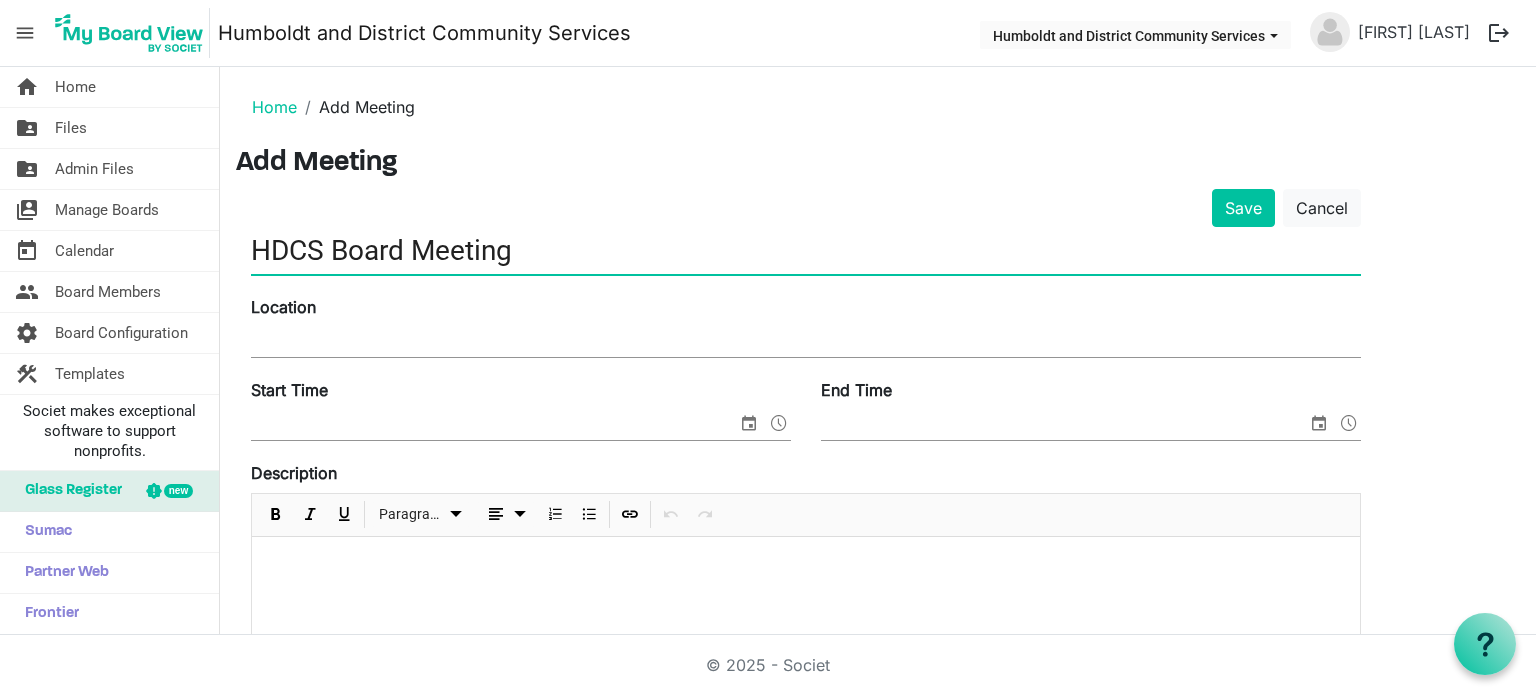 type on "HDCS Board Meeting" 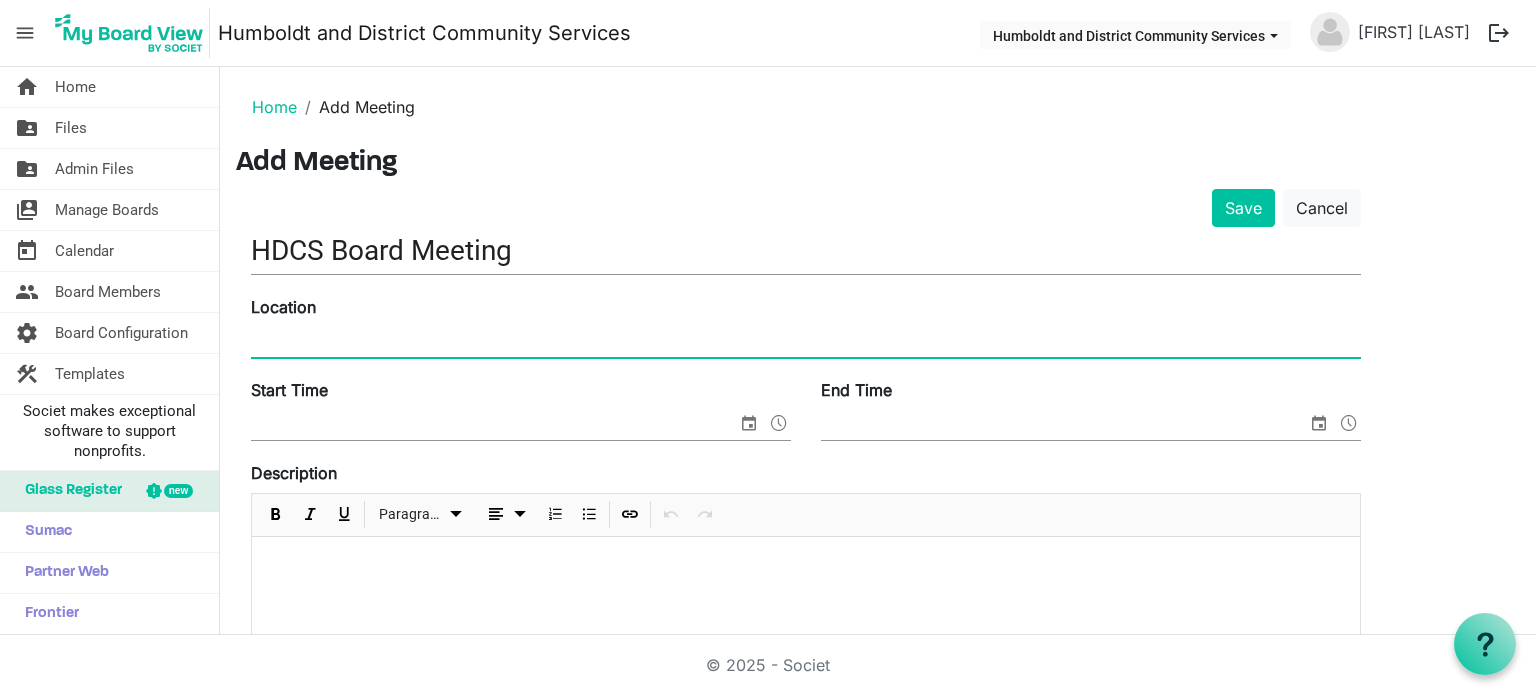 click on "Location" at bounding box center (806, 342) 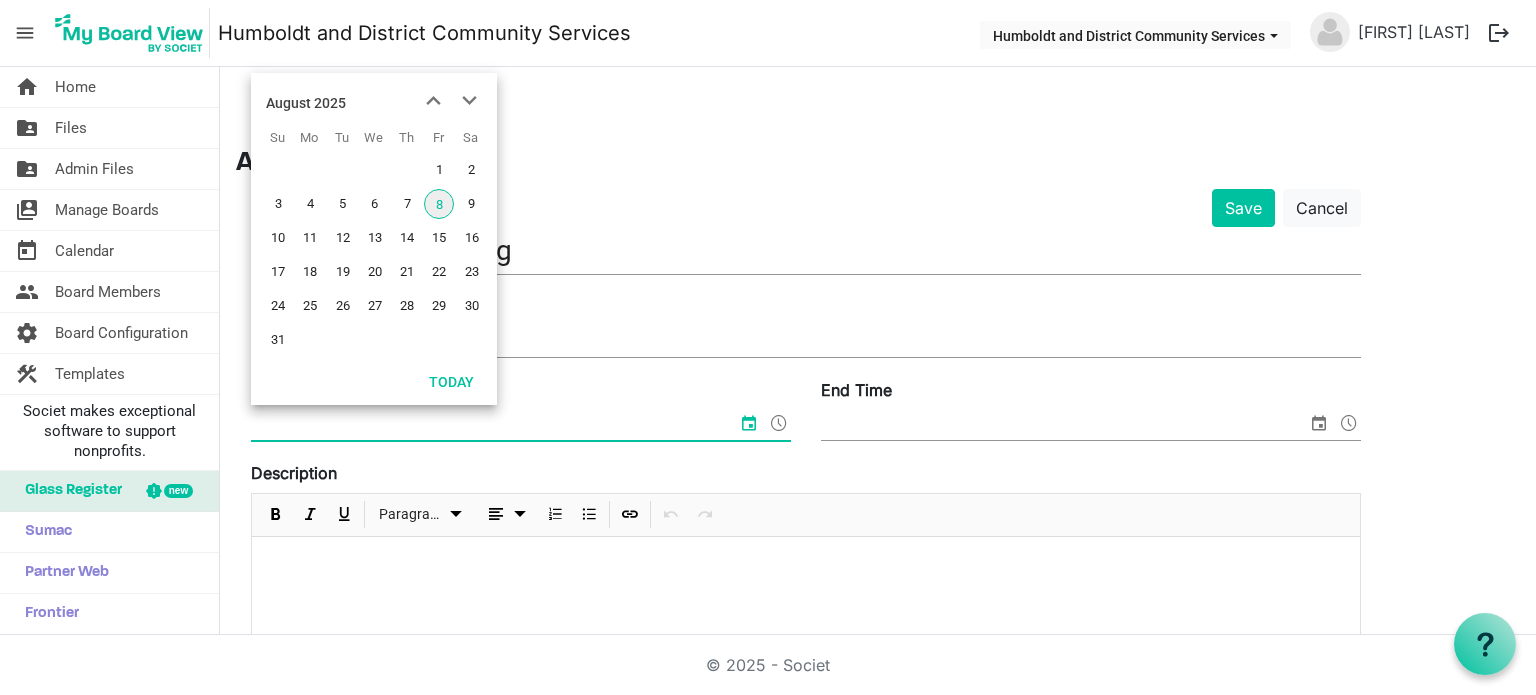 click on "Start Time" at bounding box center [494, 425] 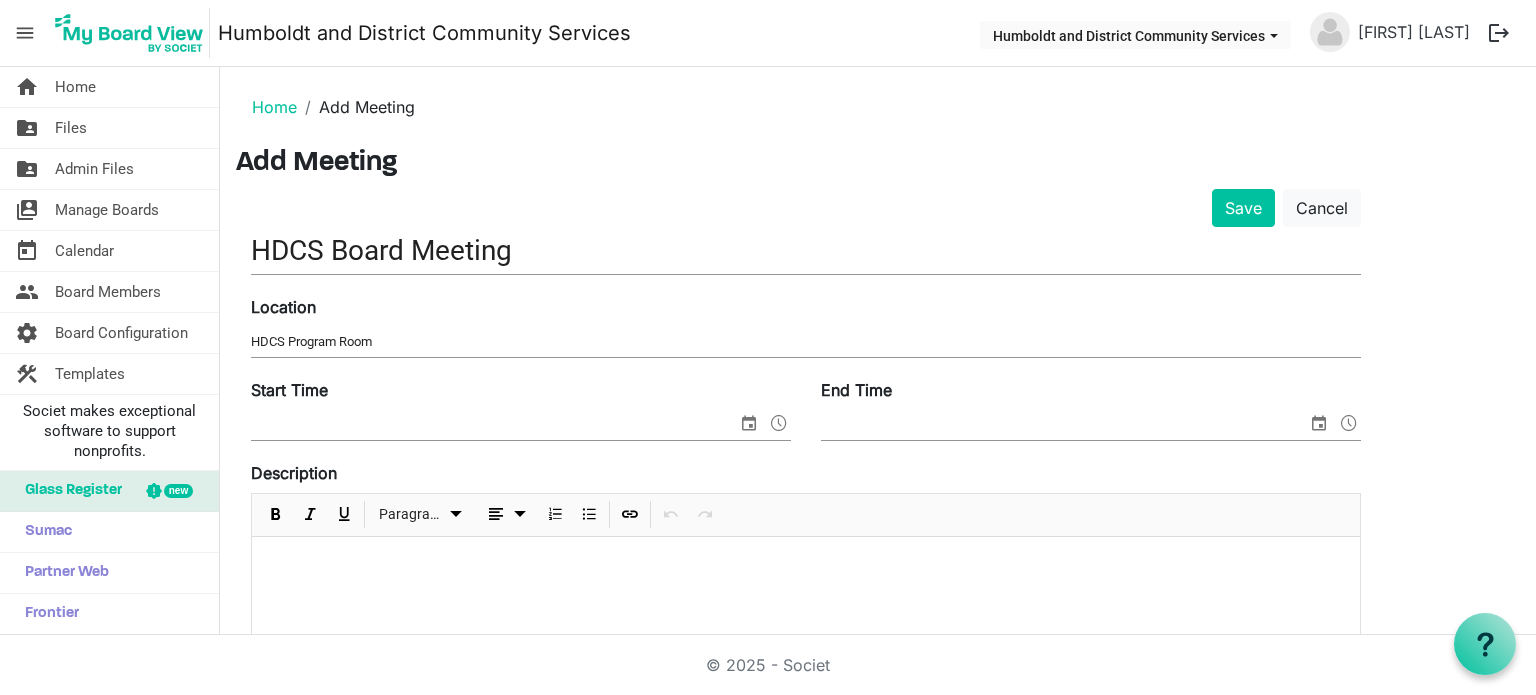 click on "Home Add Meeting
Add Meeting
Save
Cancel
HDCS Board Meeting
Location
HDCS Program Room
Start Time
End Time
Description
Paragraph
Notes
[]" at bounding box center [878, 672] 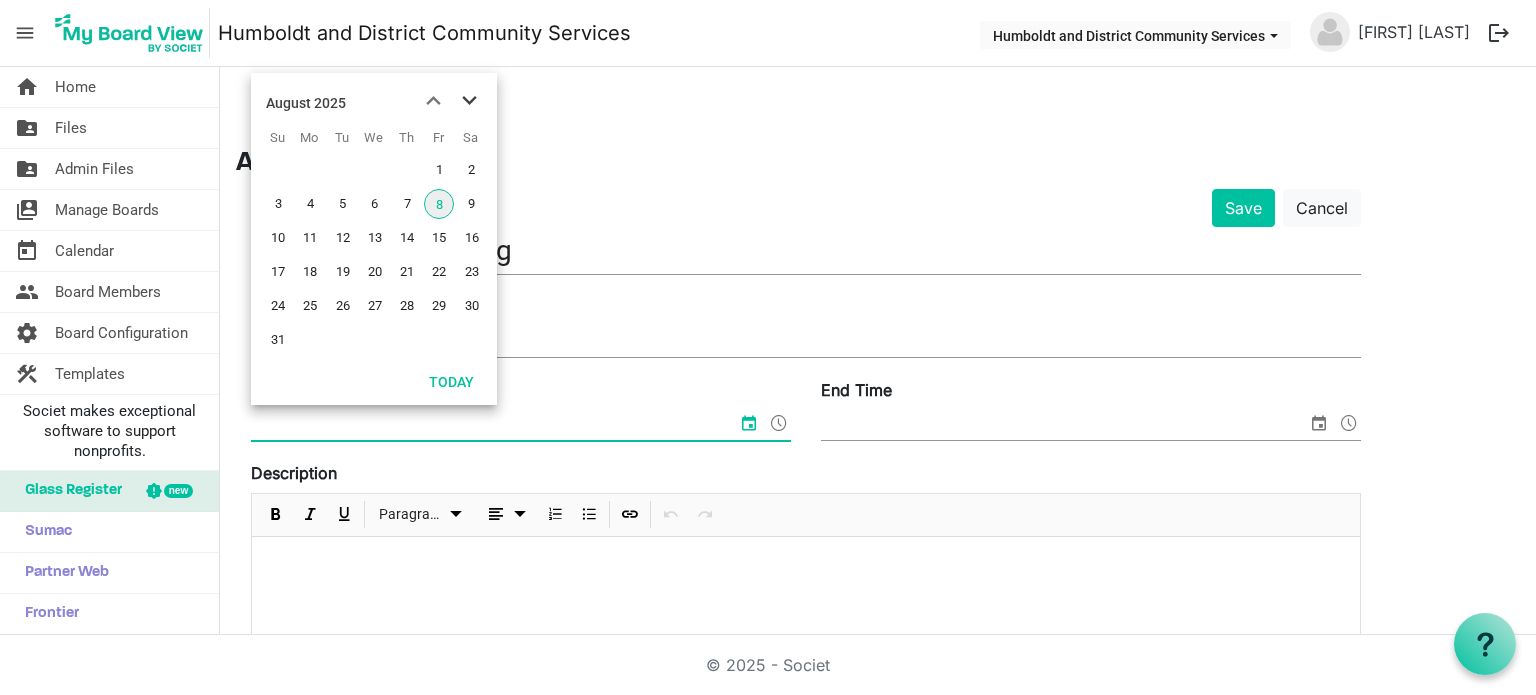 click at bounding box center (469, 101) 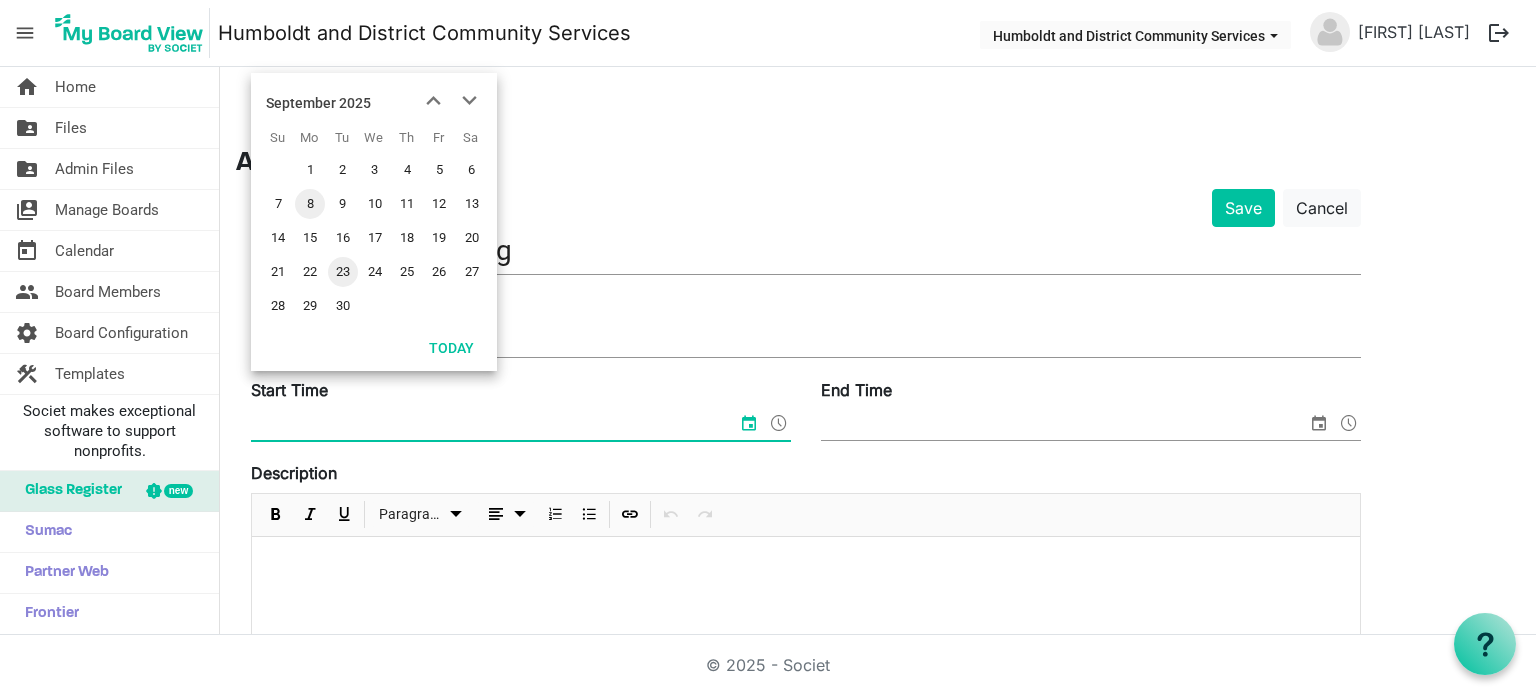 click on "23" at bounding box center [343, 272] 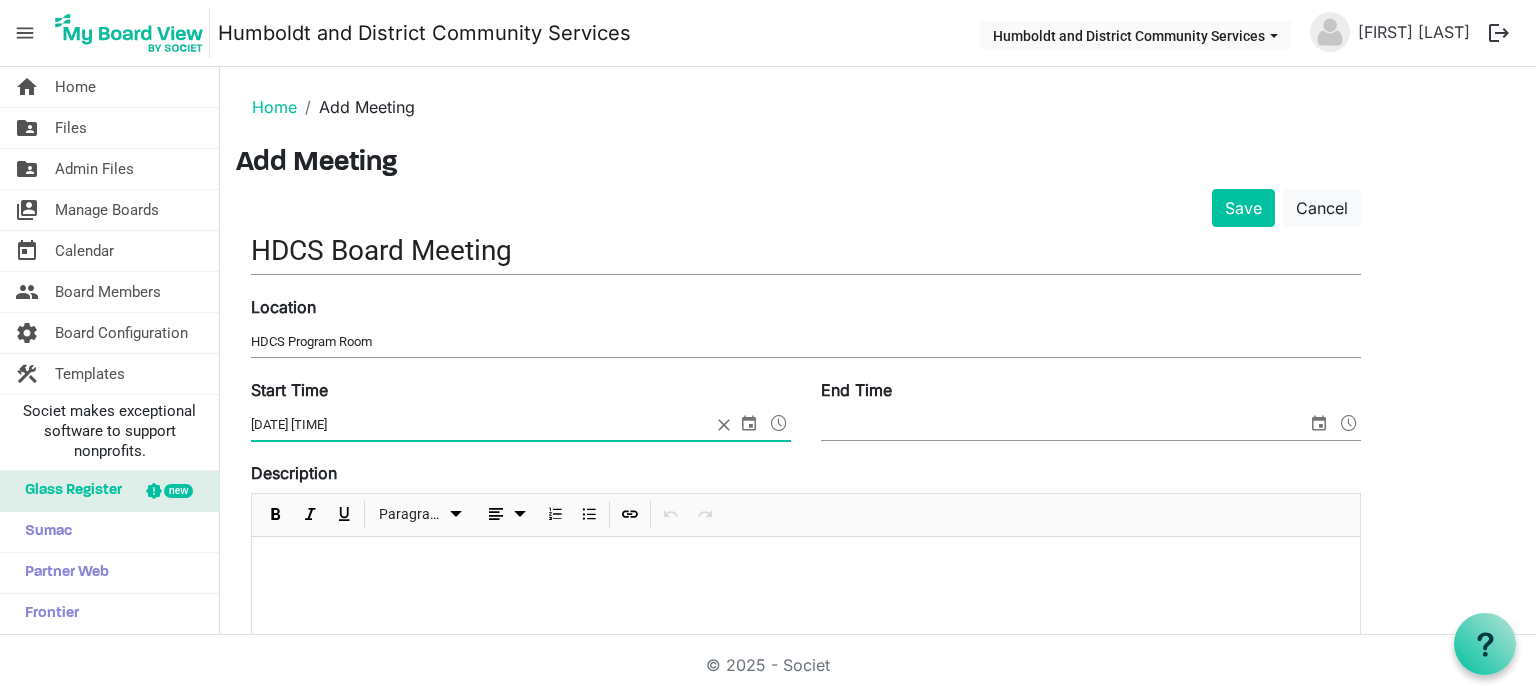 click at bounding box center [779, 423] 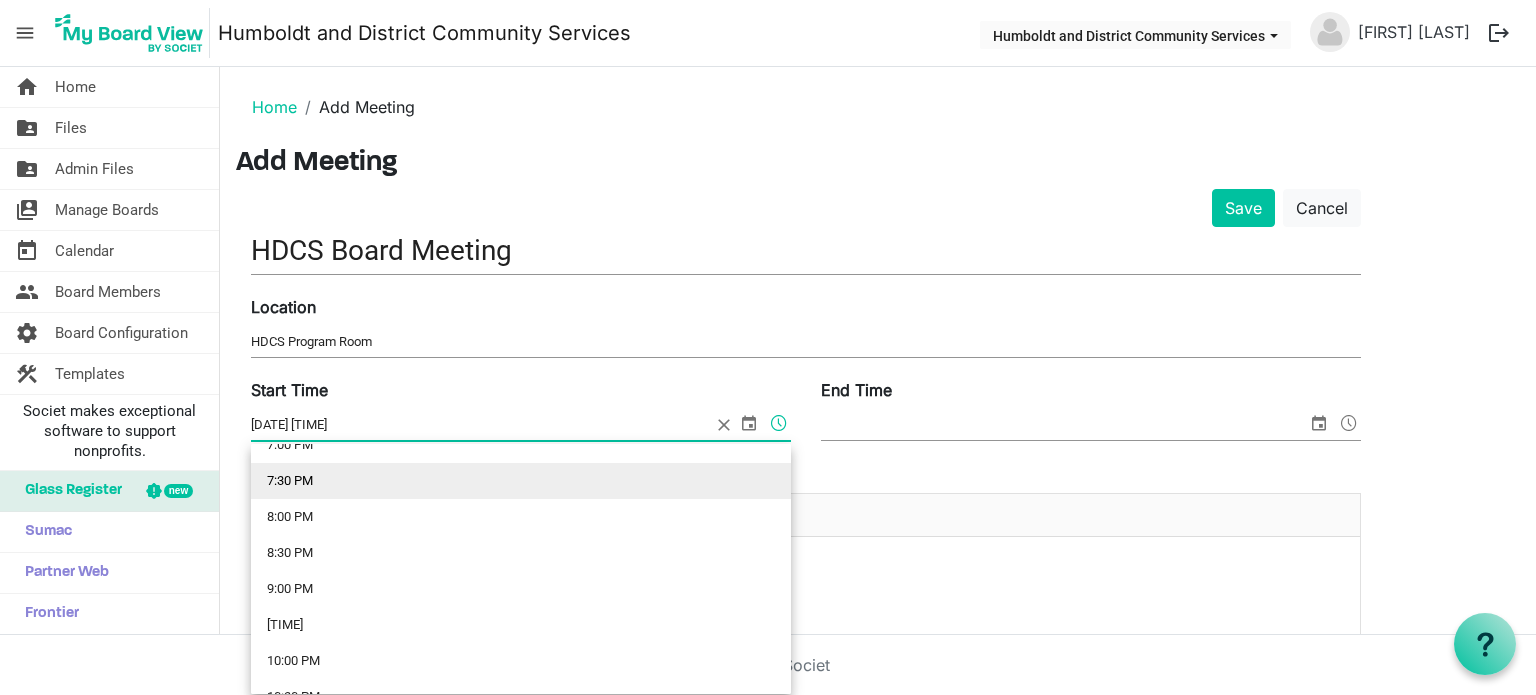 scroll, scrollTop: 1293, scrollLeft: 0, axis: vertical 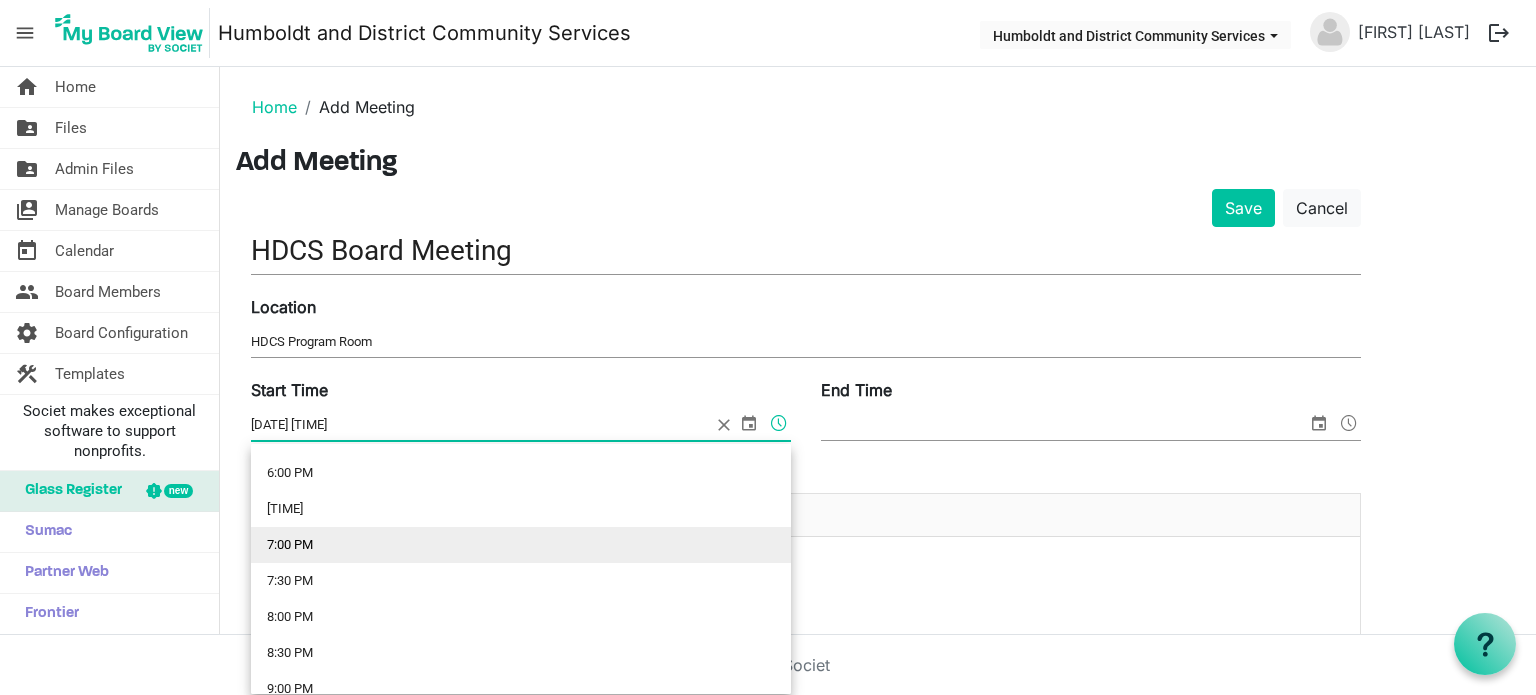 click on "7:00 PM" at bounding box center (521, 545) 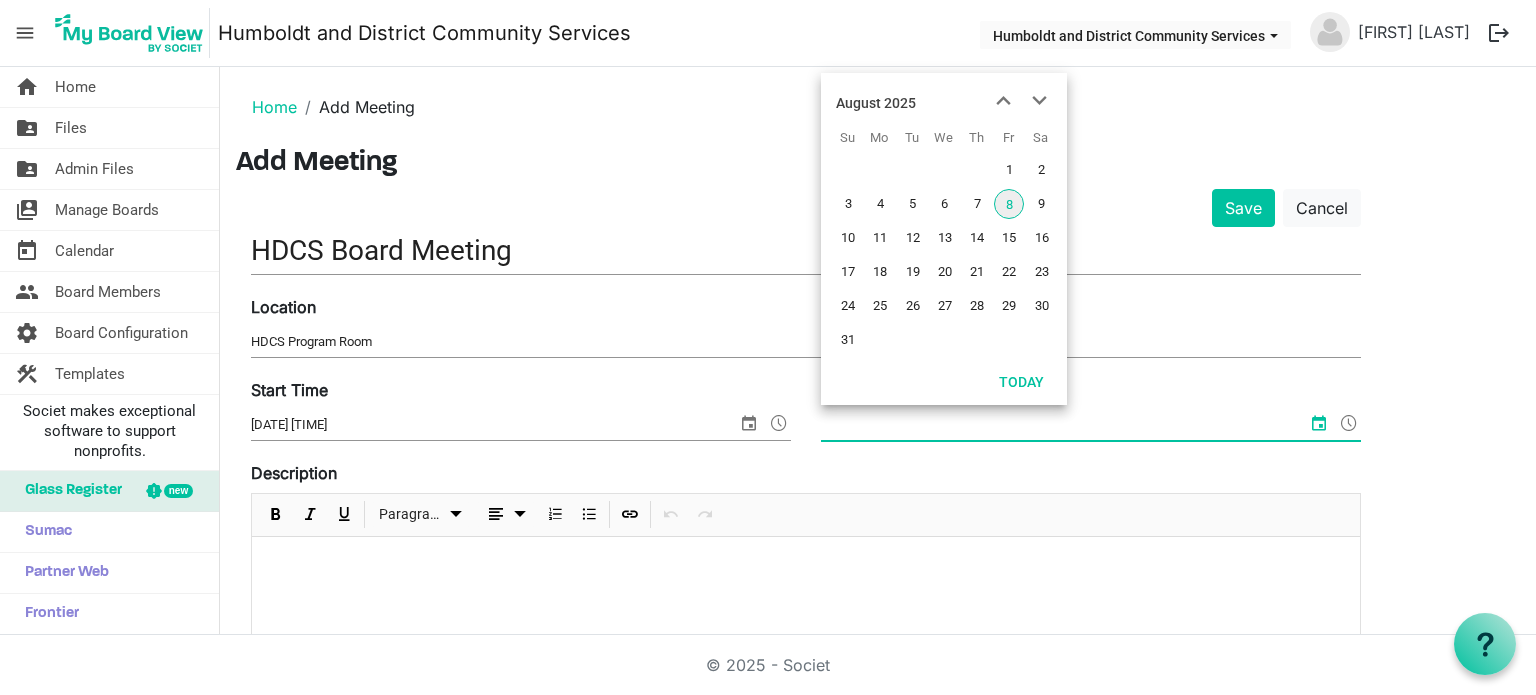 click on "End Time" at bounding box center [1064, 425] 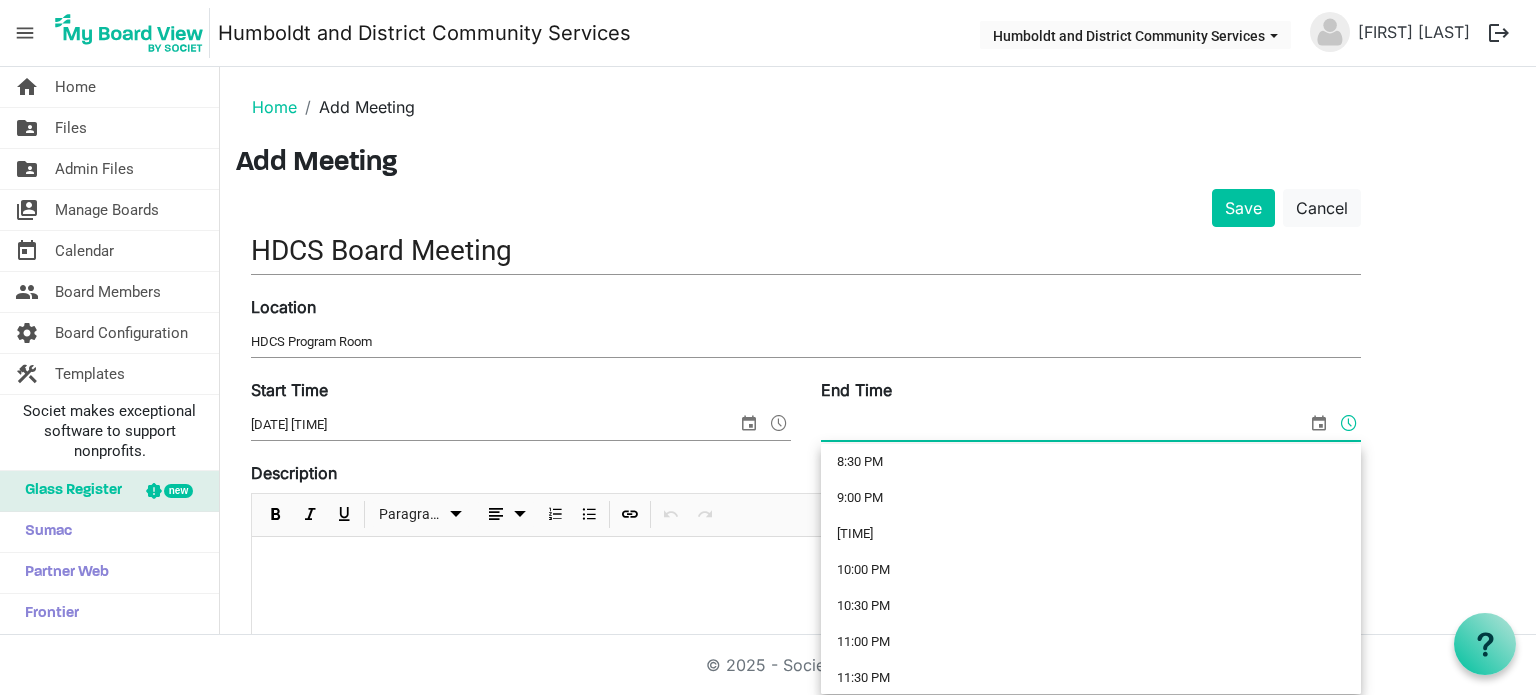 scroll, scrollTop: 1493, scrollLeft: 0, axis: vertical 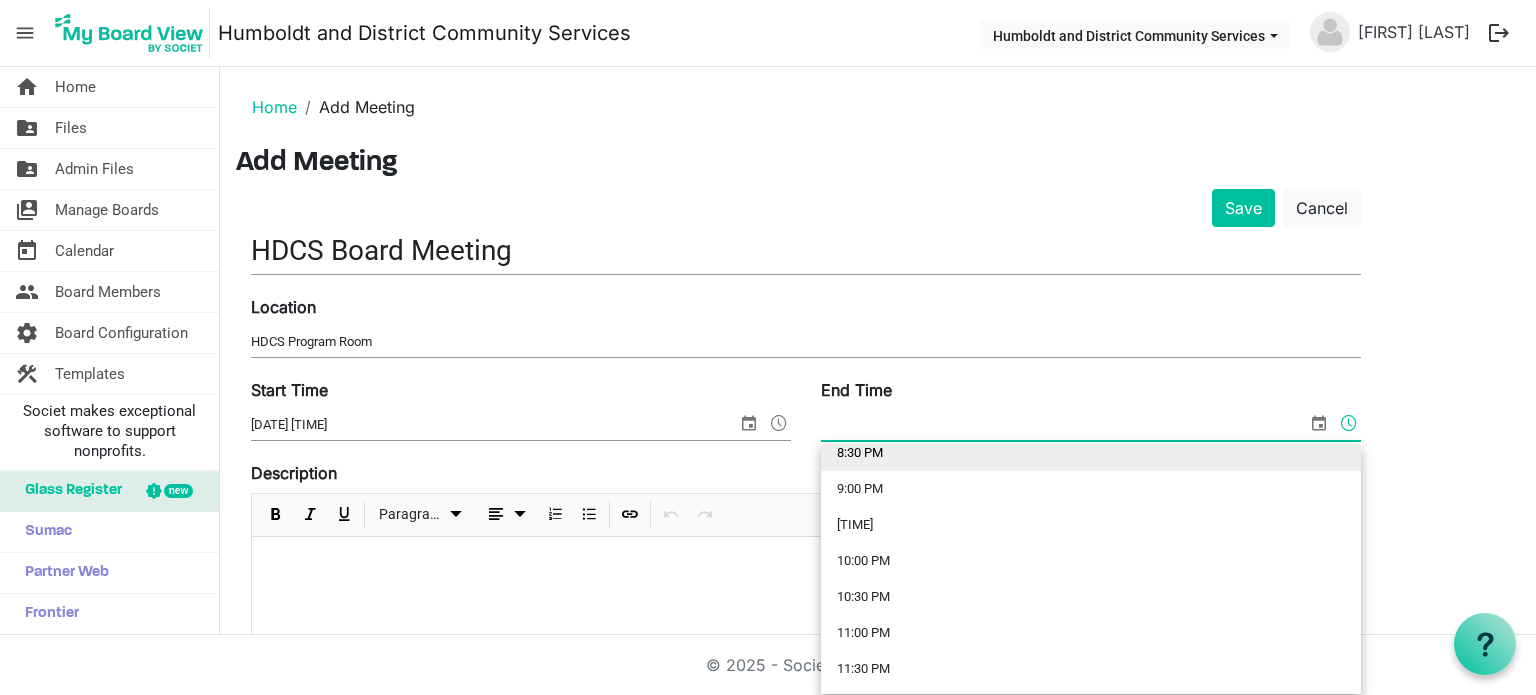 click on "8:30 PM" at bounding box center [1091, 453] 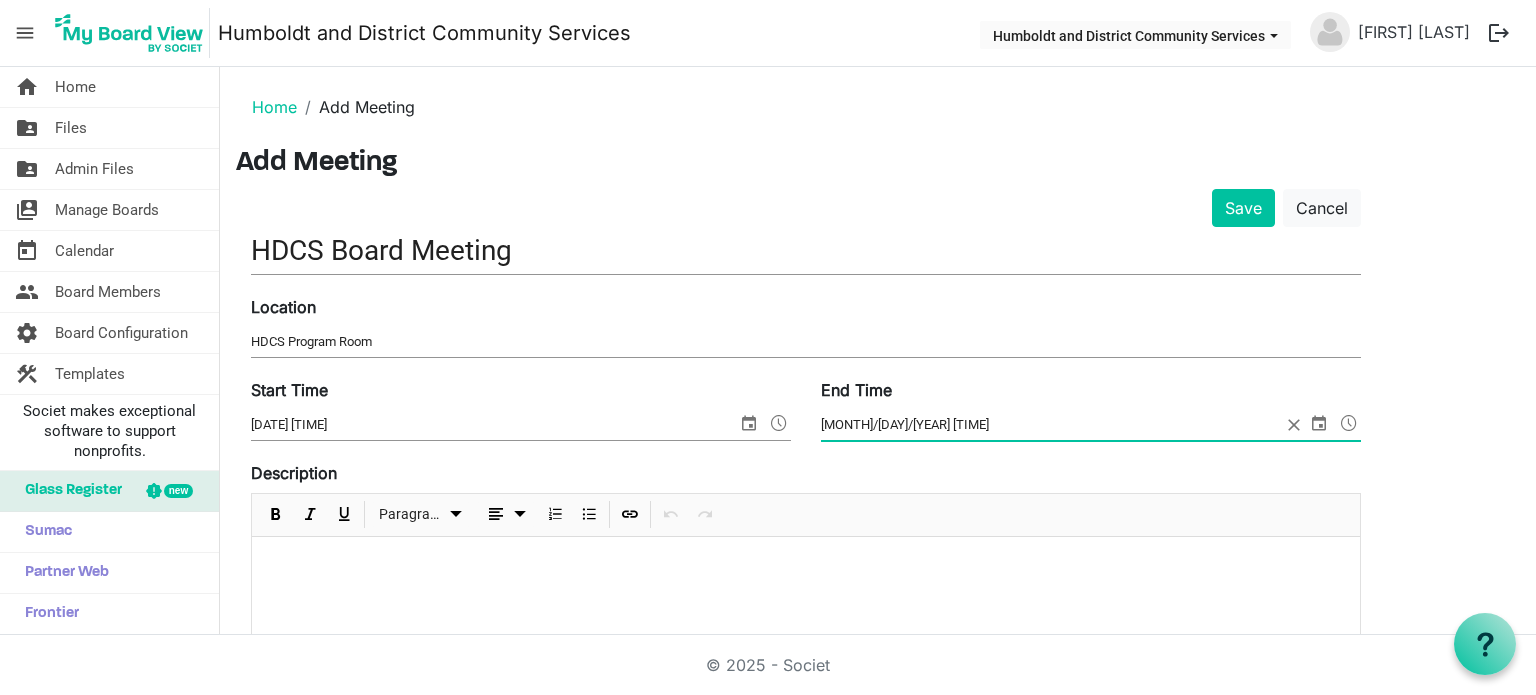 scroll, scrollTop: 300, scrollLeft: 0, axis: vertical 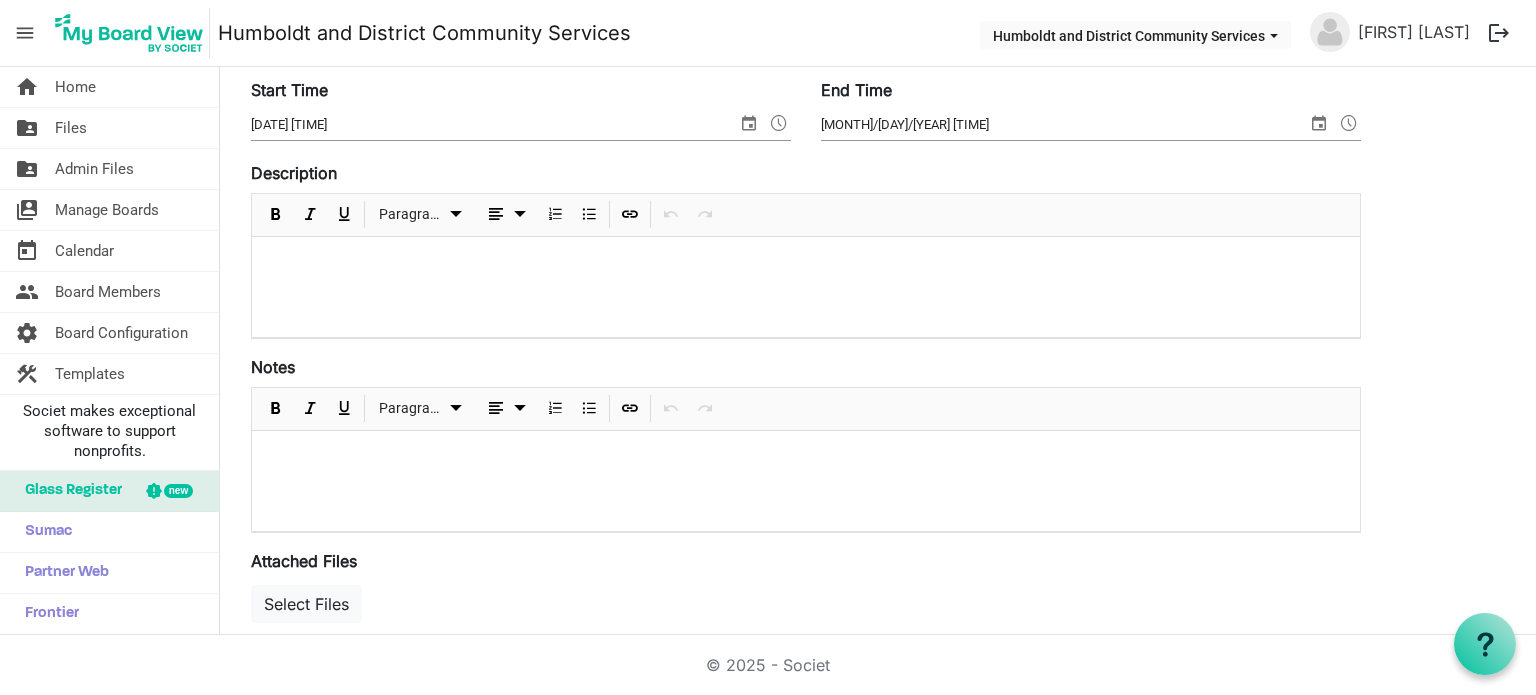 click at bounding box center (806, 263) 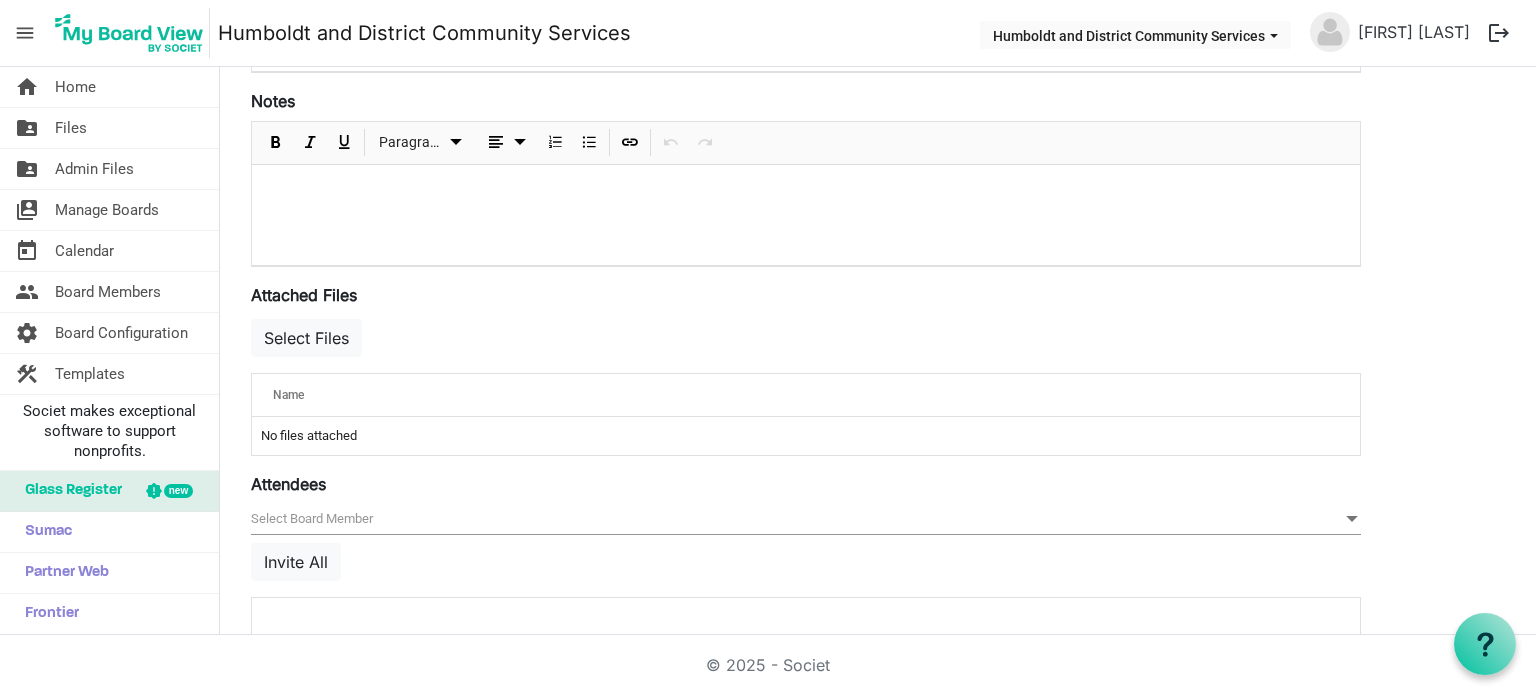 scroll, scrollTop: 638, scrollLeft: 0, axis: vertical 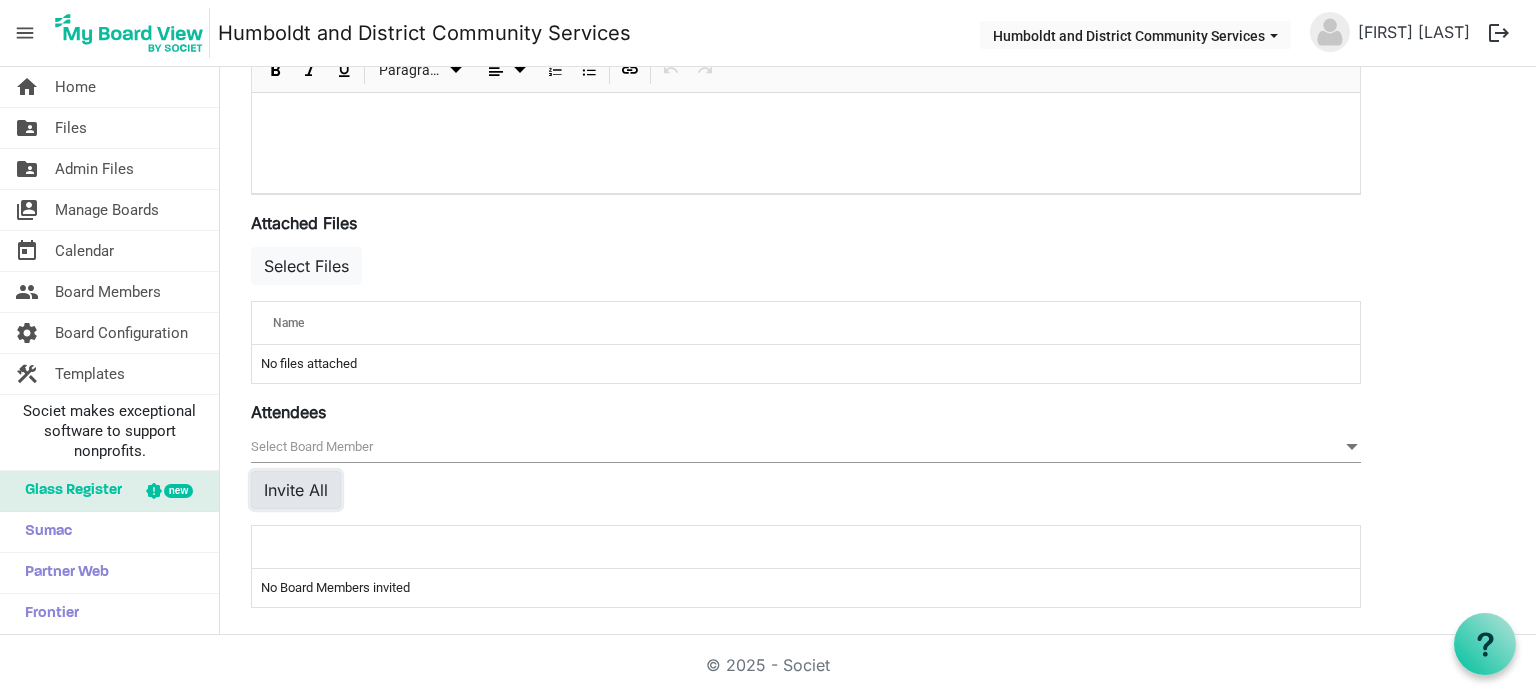 click on "Invite All" at bounding box center [296, 490] 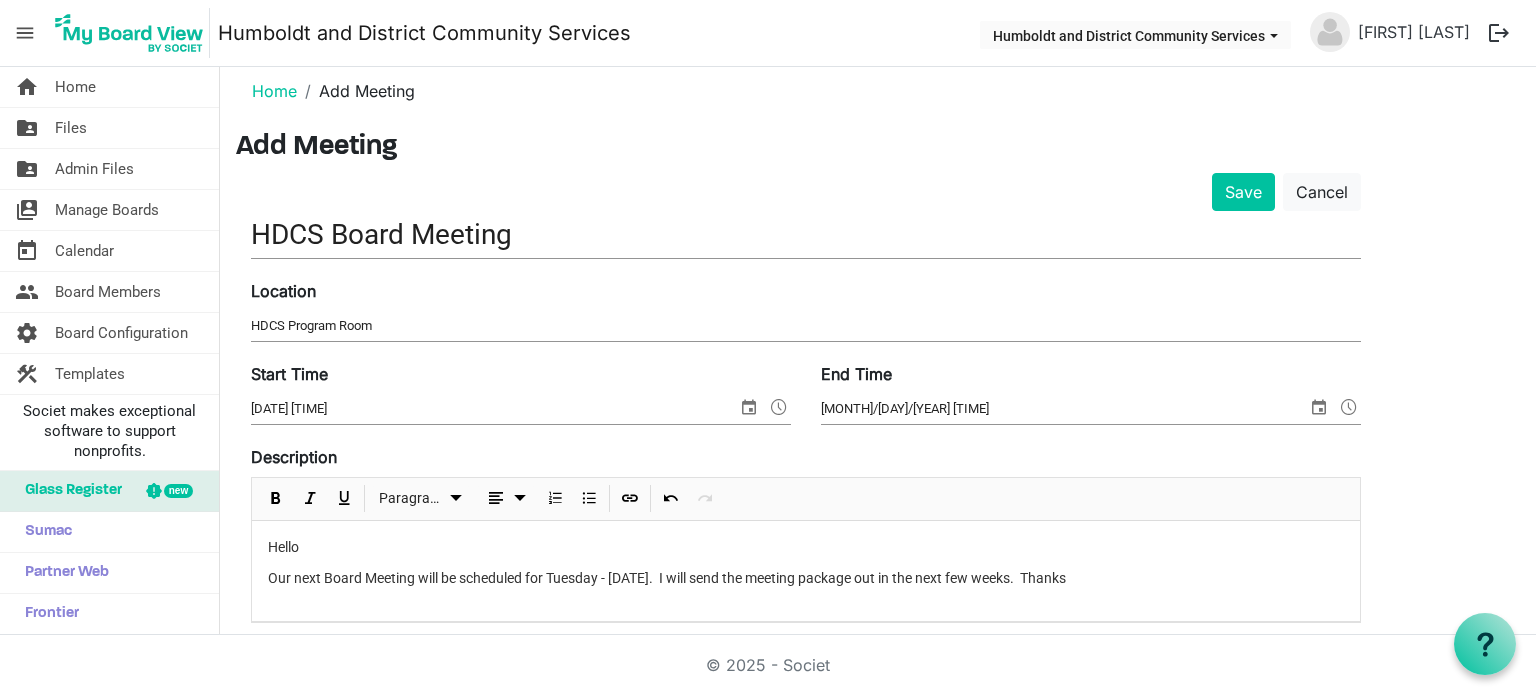 scroll, scrollTop: 0, scrollLeft: 0, axis: both 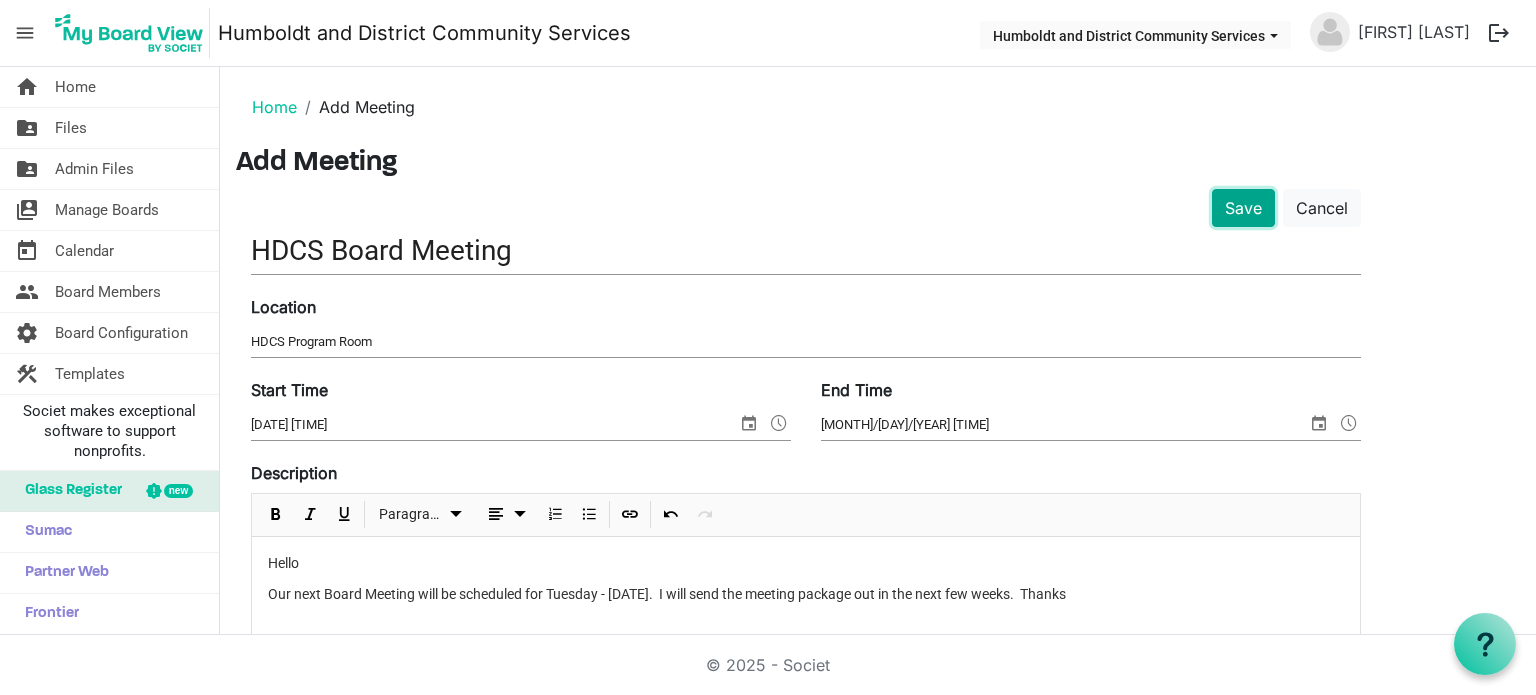 click on "Save" at bounding box center (1243, 208) 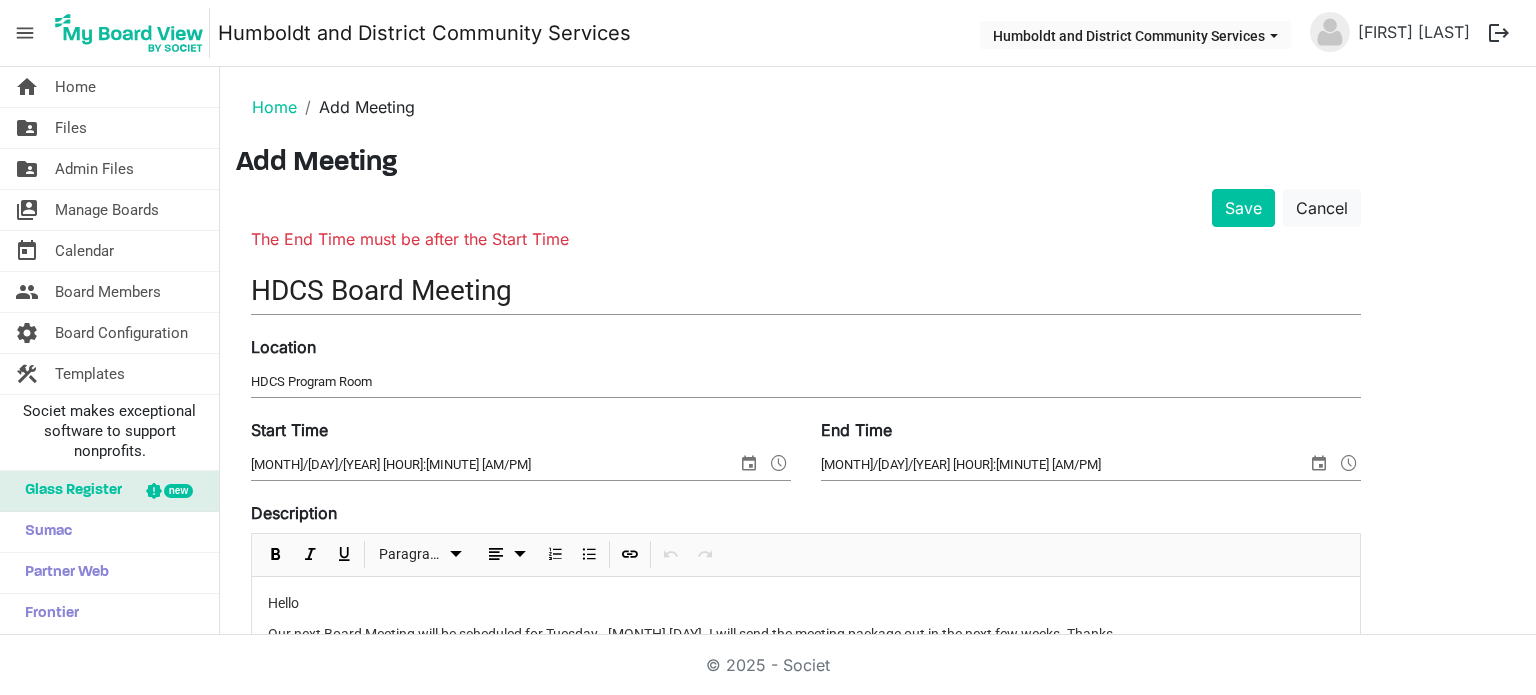 scroll, scrollTop: 0, scrollLeft: 0, axis: both 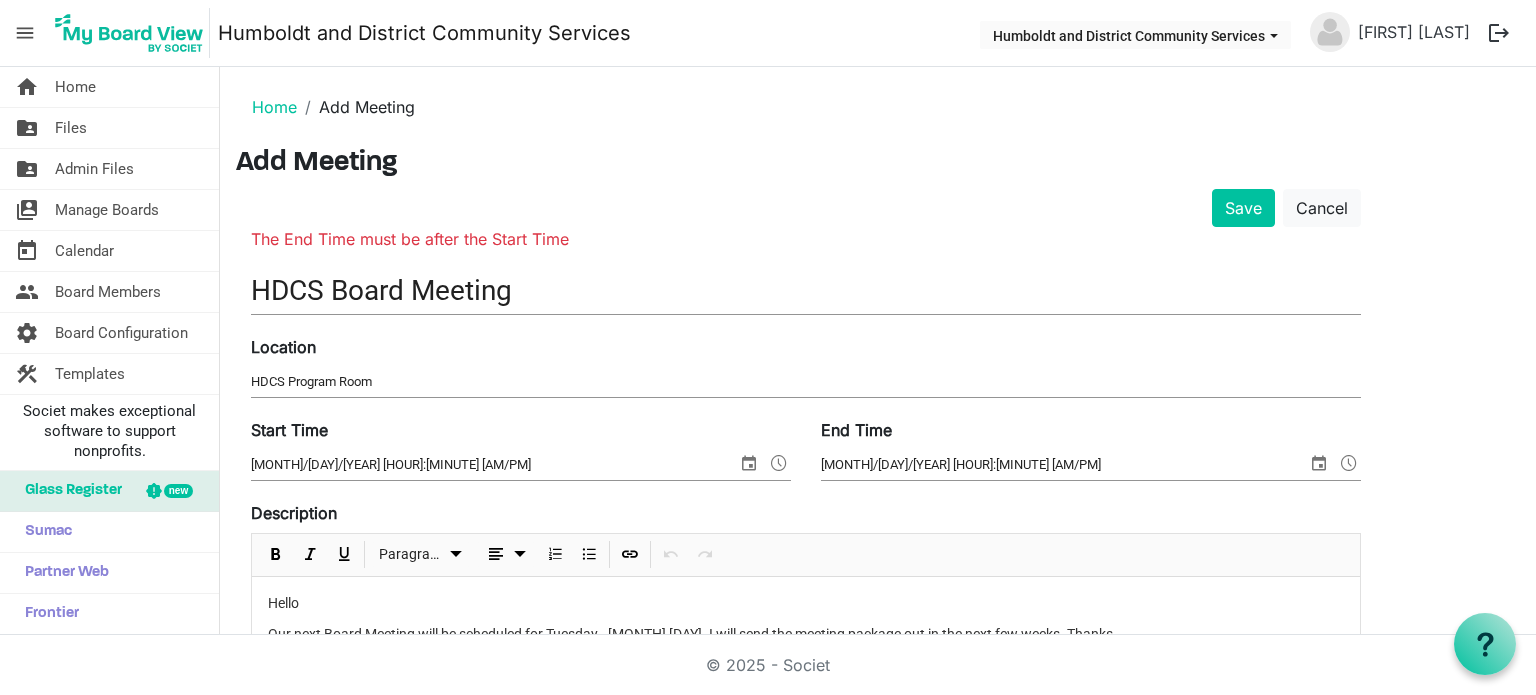 click on "[MONTH]/[DAY]/[YEAR] [HOUR]:[MINUTE] [AM/PM]" at bounding box center [494, 465] 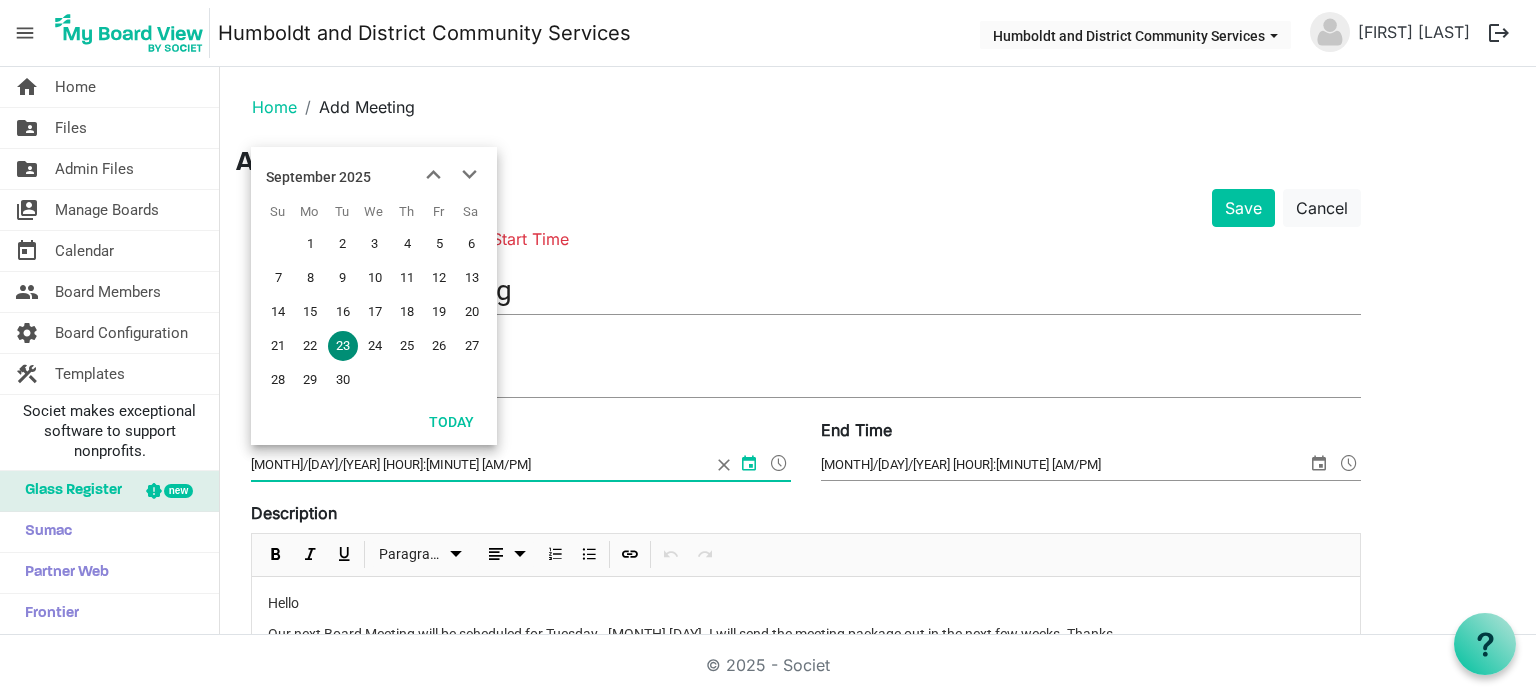 click on "8/8/2025 8:30 PM" at bounding box center (1064, 465) 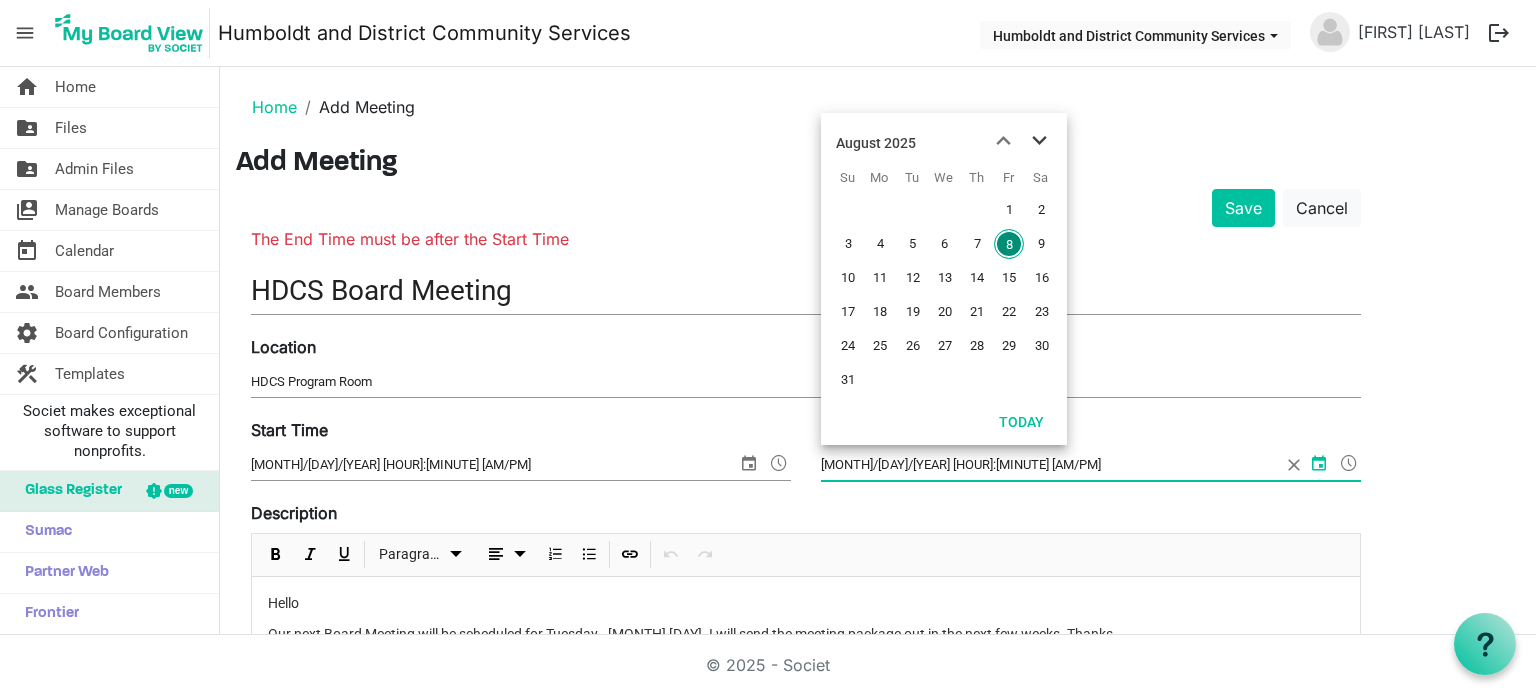 drag, startPoint x: 1036, startPoint y: 139, endPoint x: 1035, endPoint y: 159, distance: 20.024984 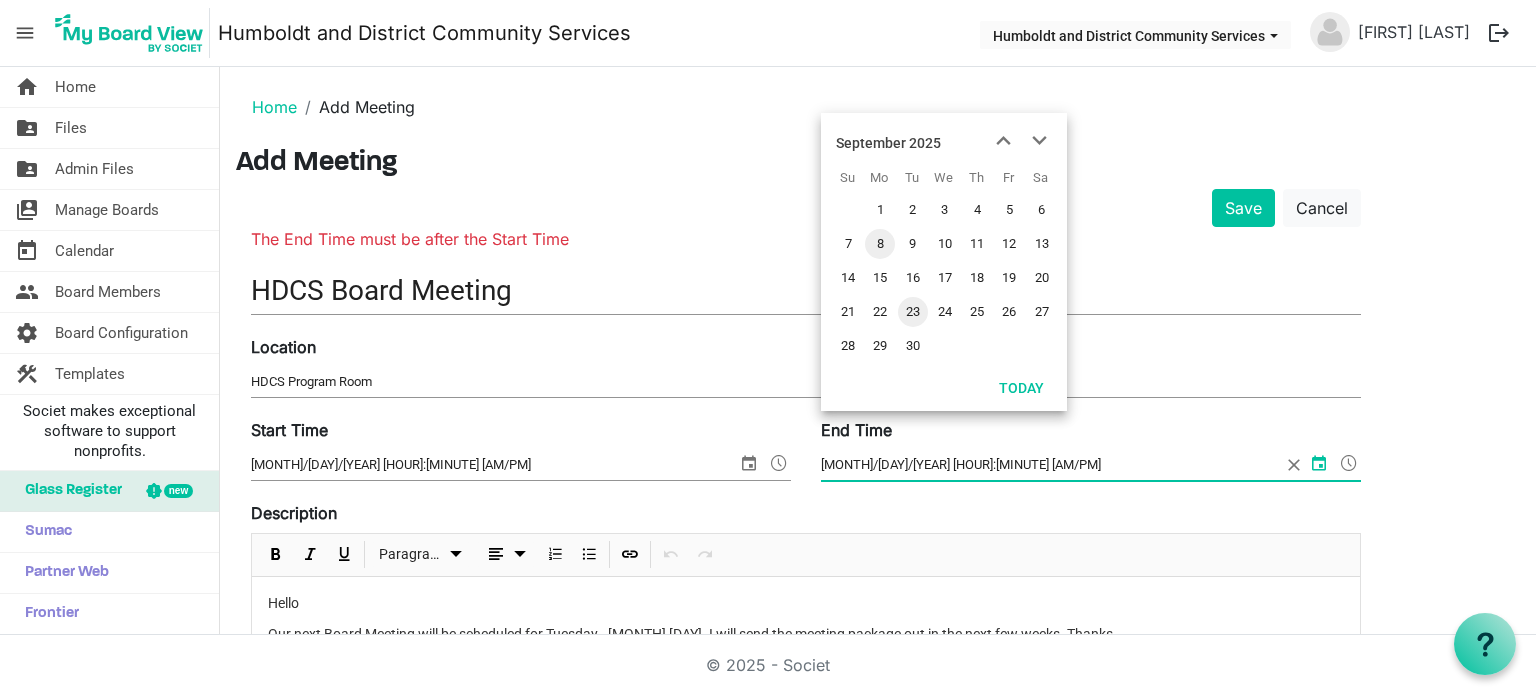 click on "23" at bounding box center [913, 312] 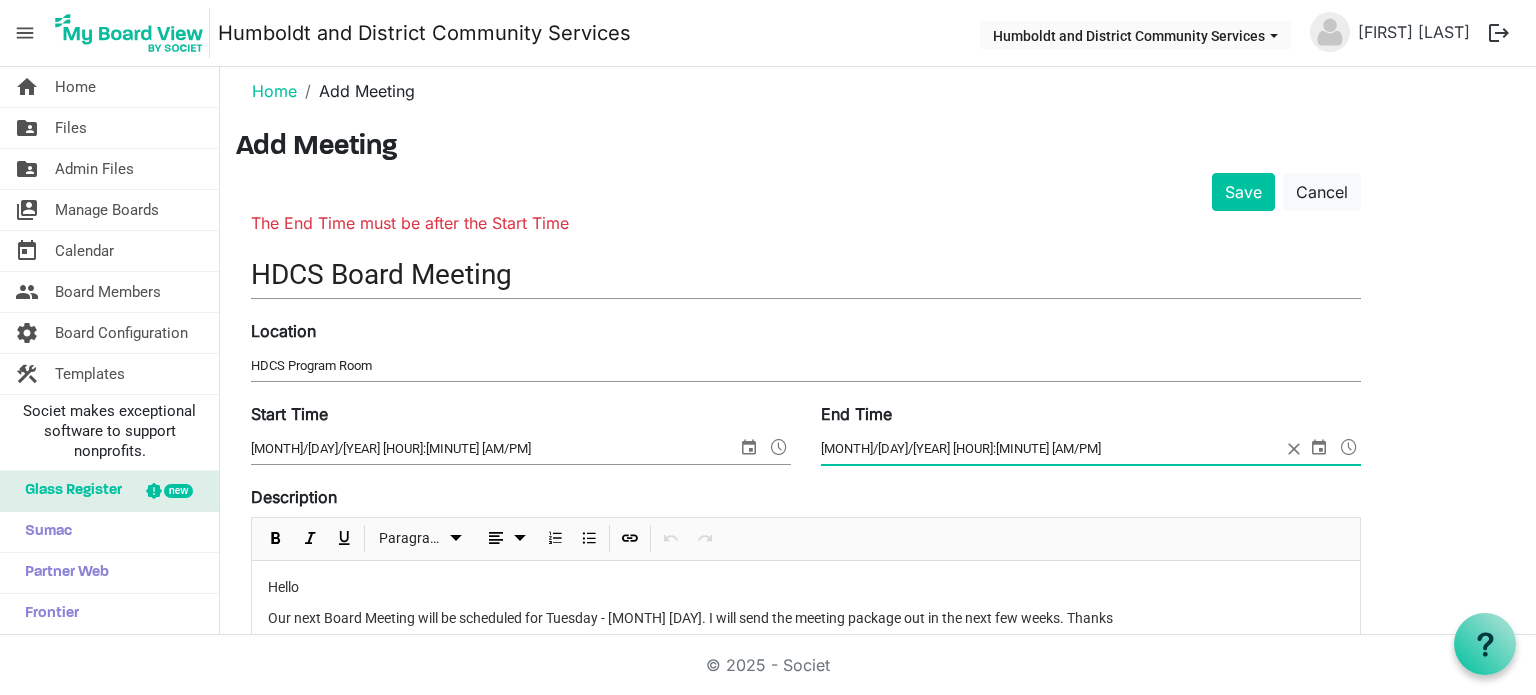 scroll, scrollTop: 0, scrollLeft: 0, axis: both 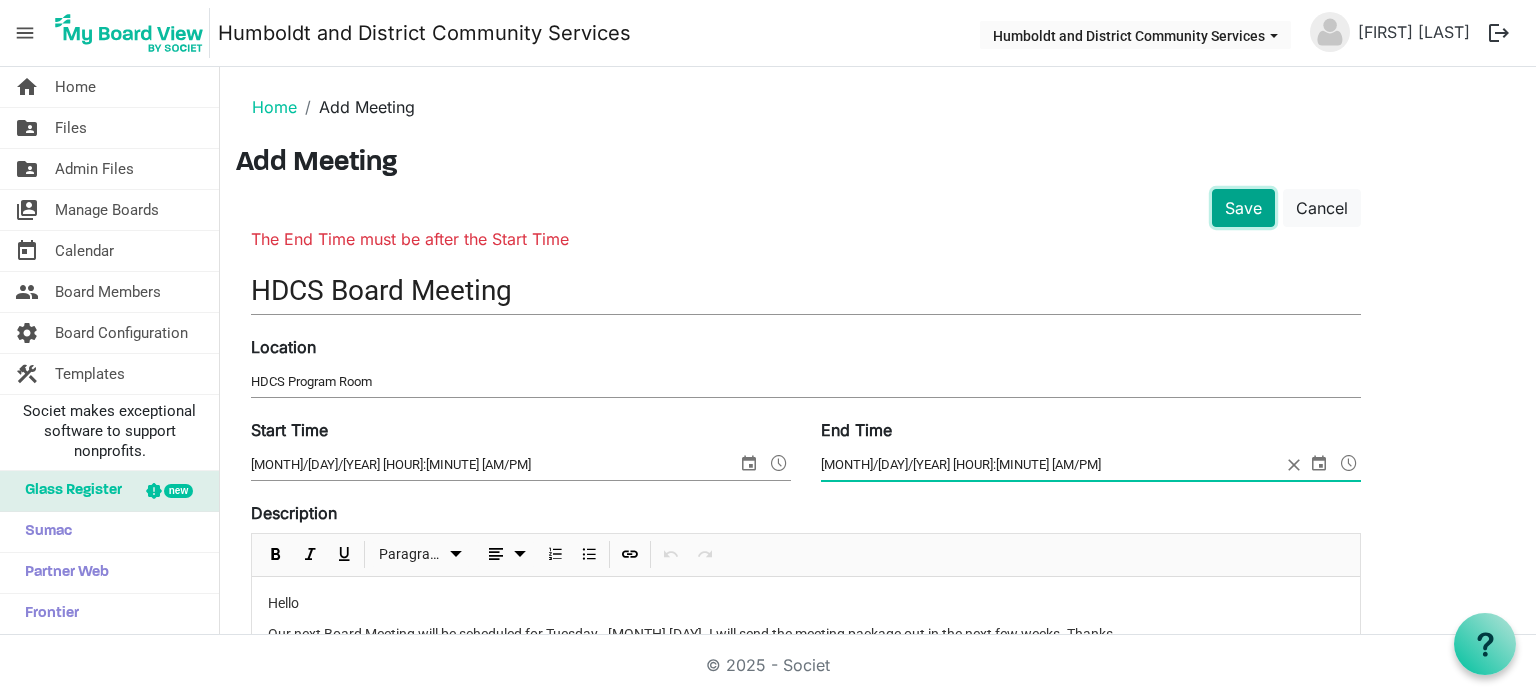 click on "Save" at bounding box center (1243, 208) 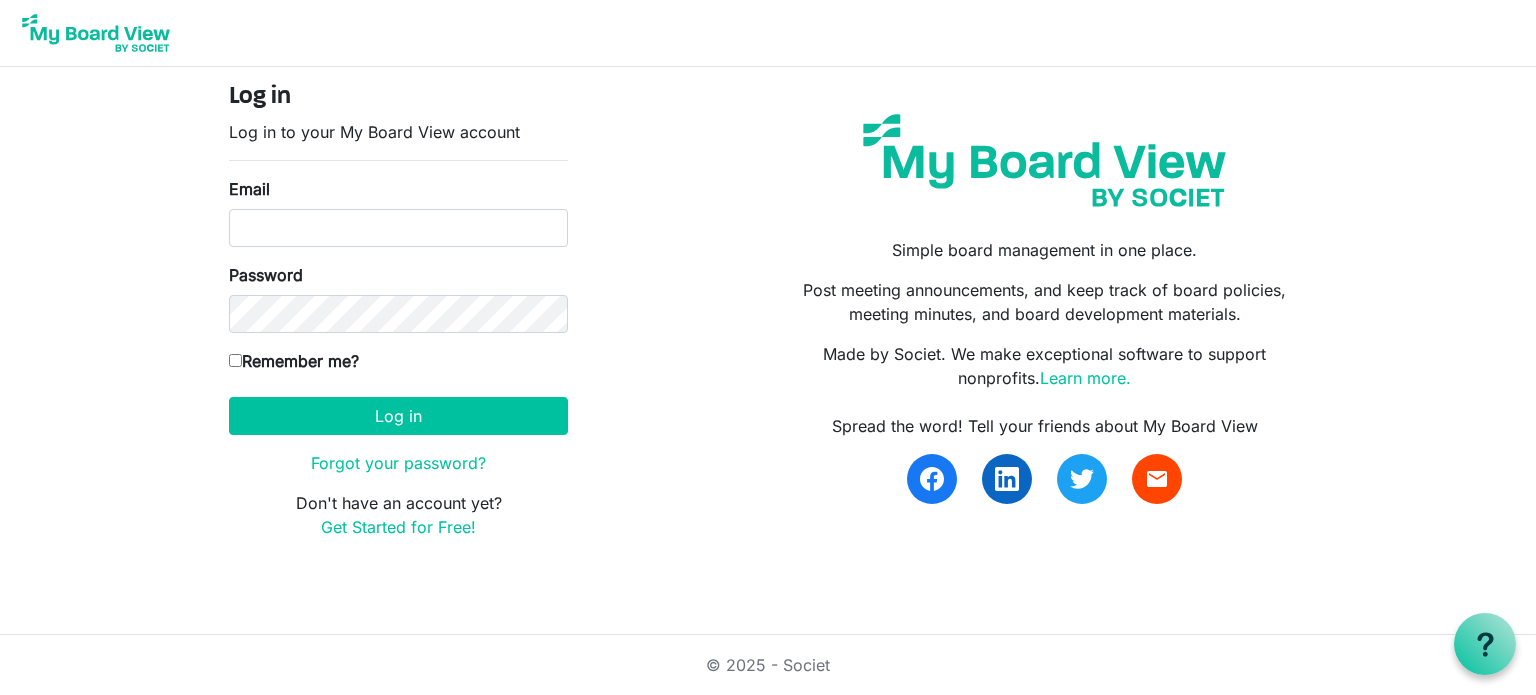 scroll, scrollTop: 0, scrollLeft: 0, axis: both 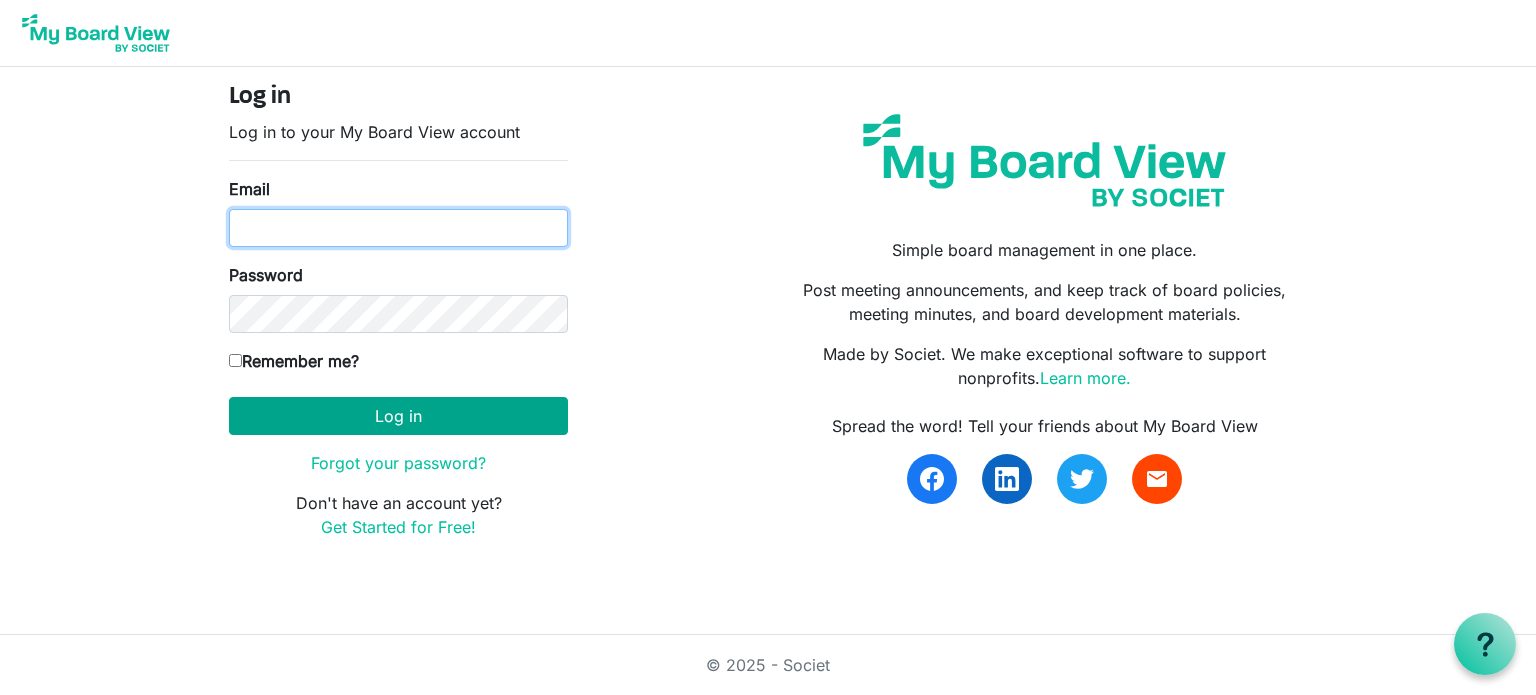 type on "[EMAIL]" 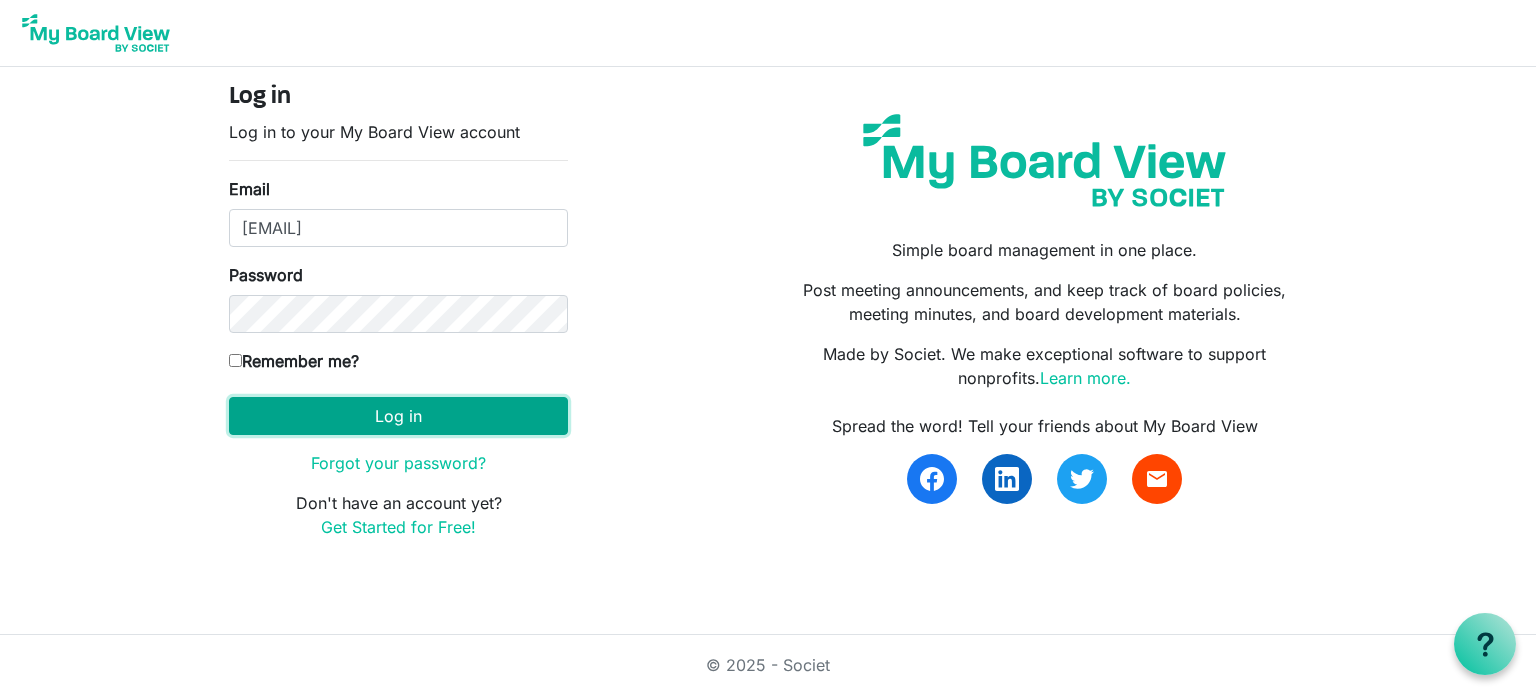 click on "Log in" at bounding box center (398, 416) 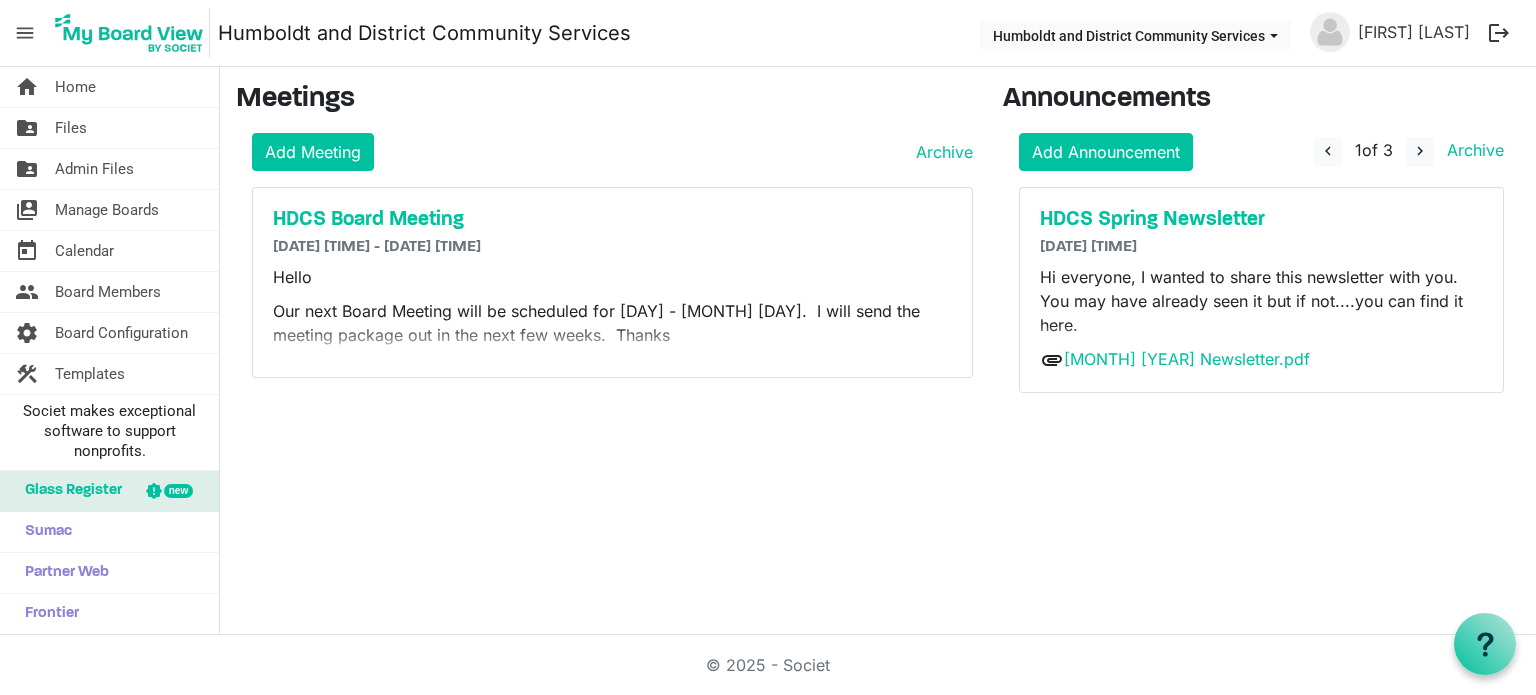 scroll, scrollTop: 0, scrollLeft: 0, axis: both 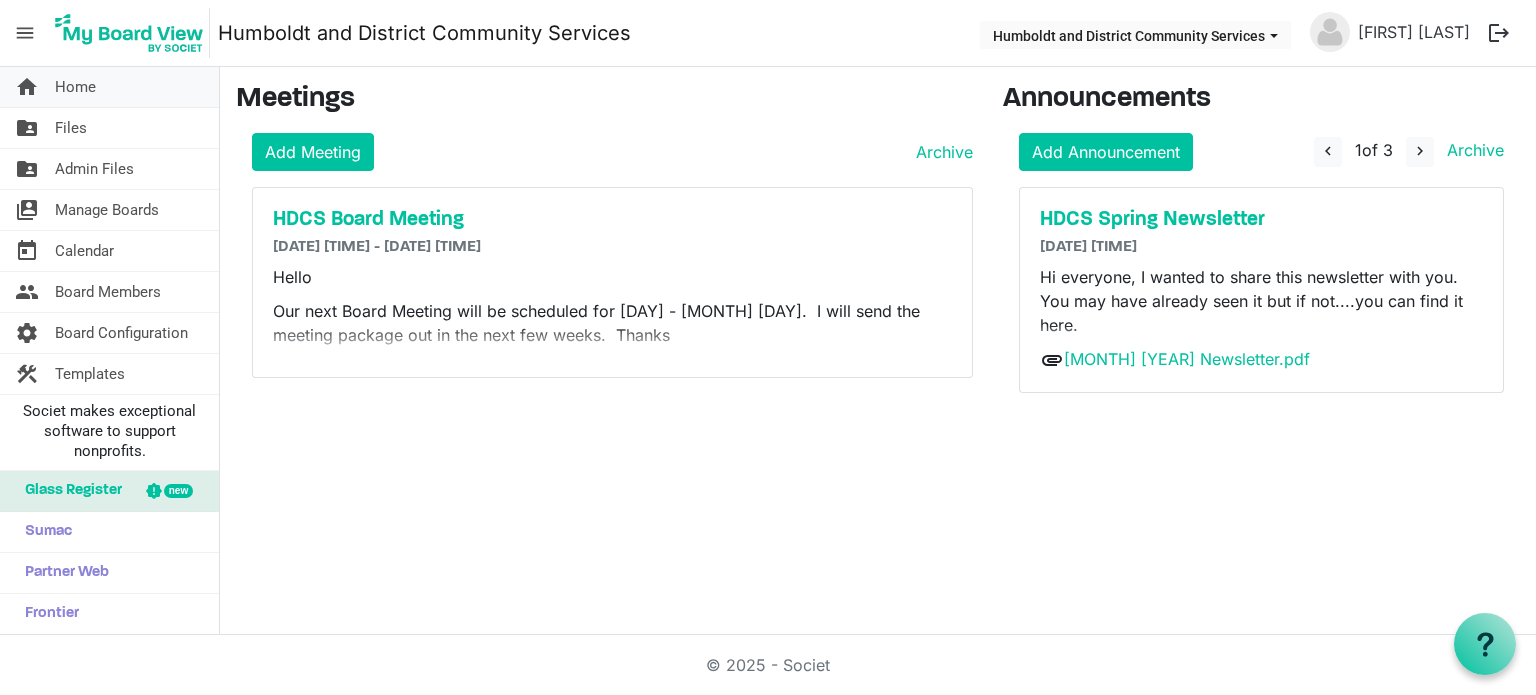 click on "Home" at bounding box center [75, 87] 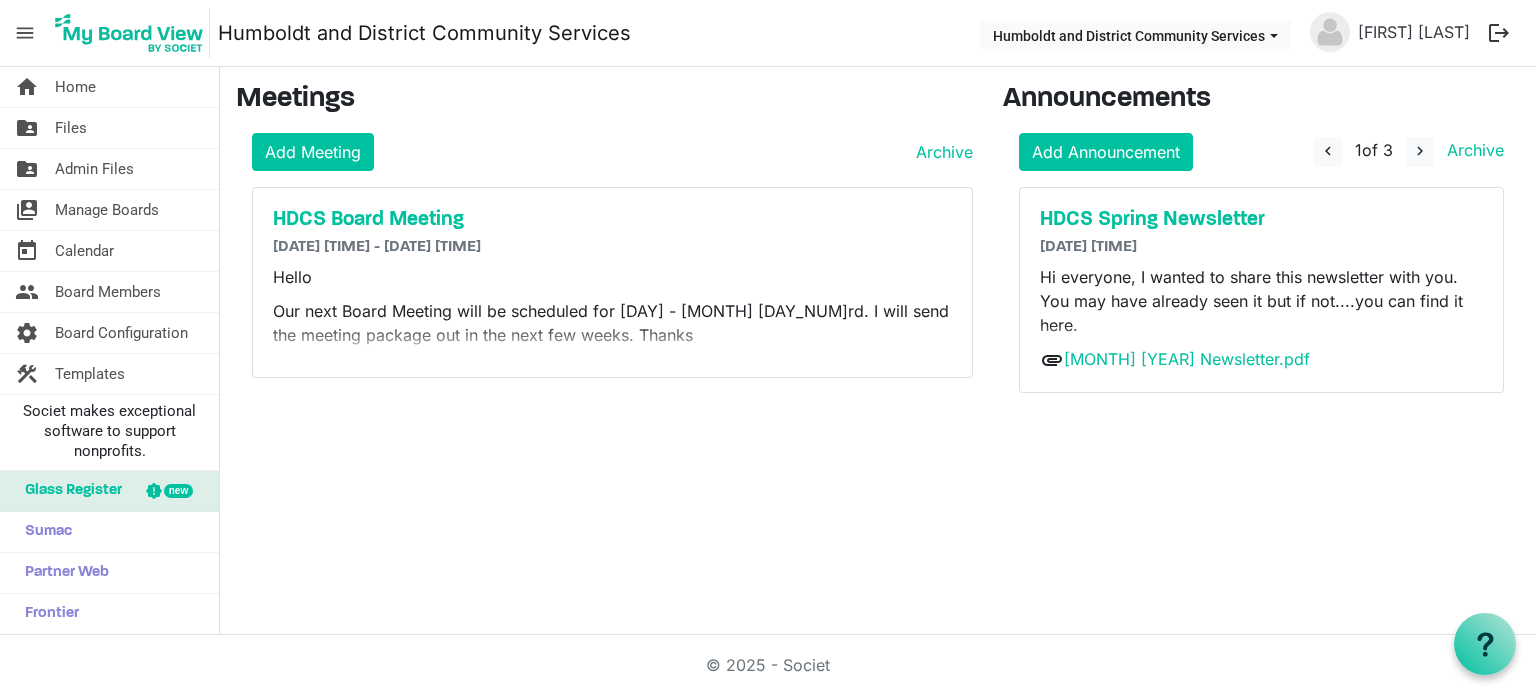 scroll, scrollTop: 0, scrollLeft: 0, axis: both 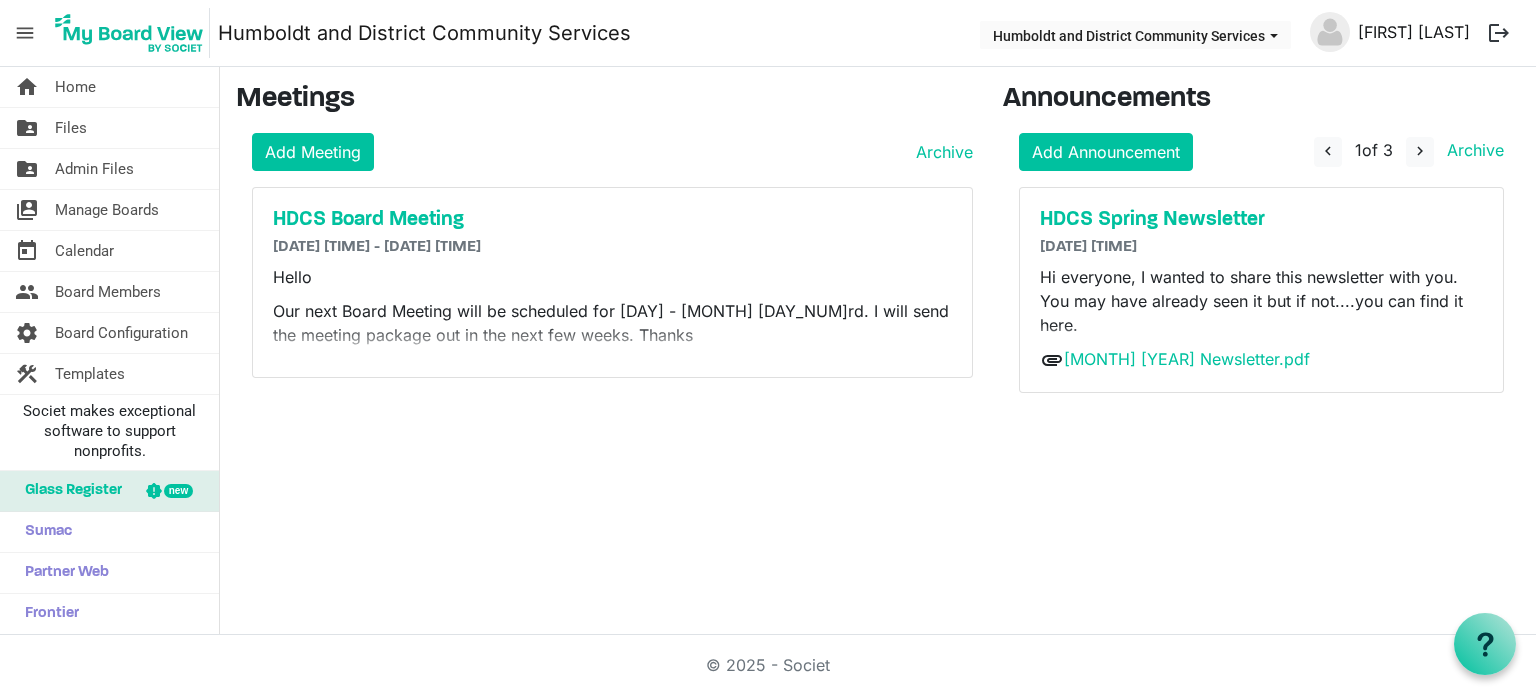 click on "[FIRST] [LAST]" at bounding box center [1414, 32] 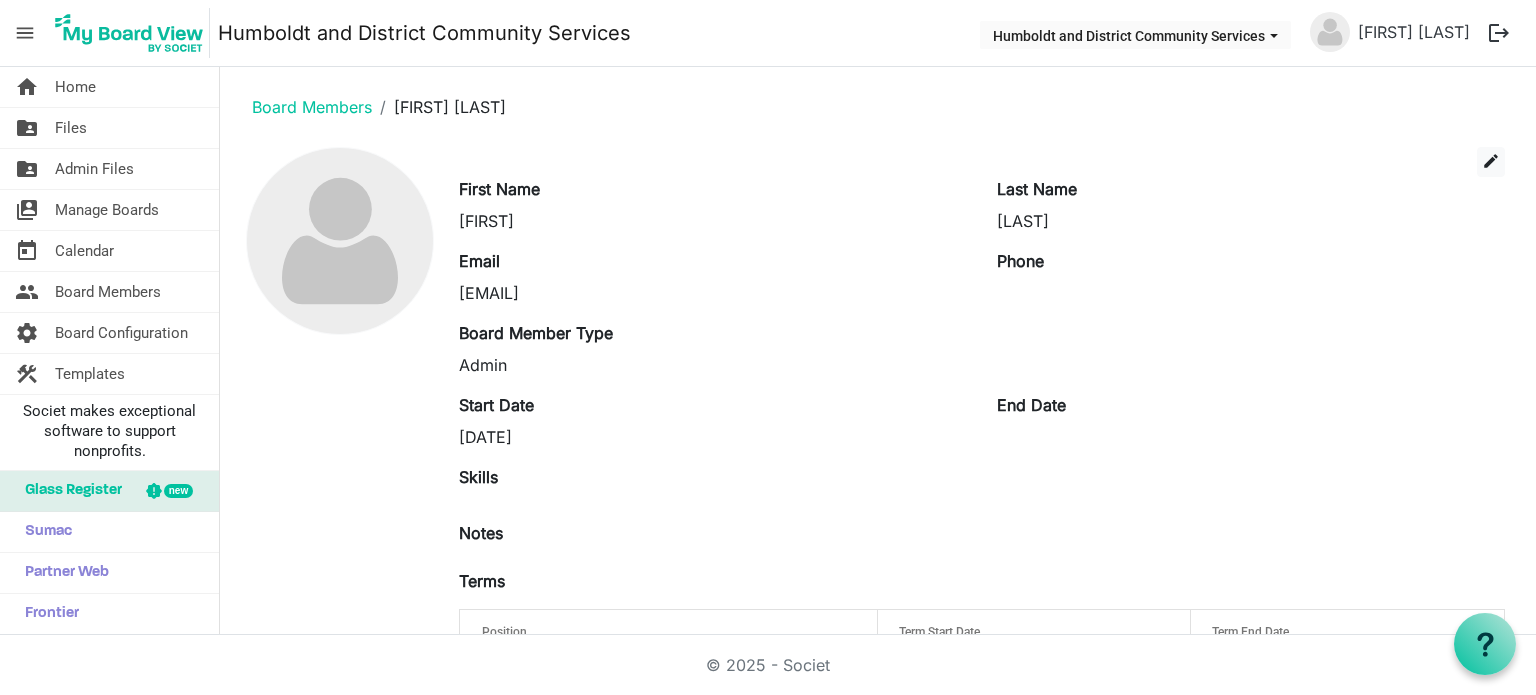 scroll, scrollTop: 0, scrollLeft: 0, axis: both 